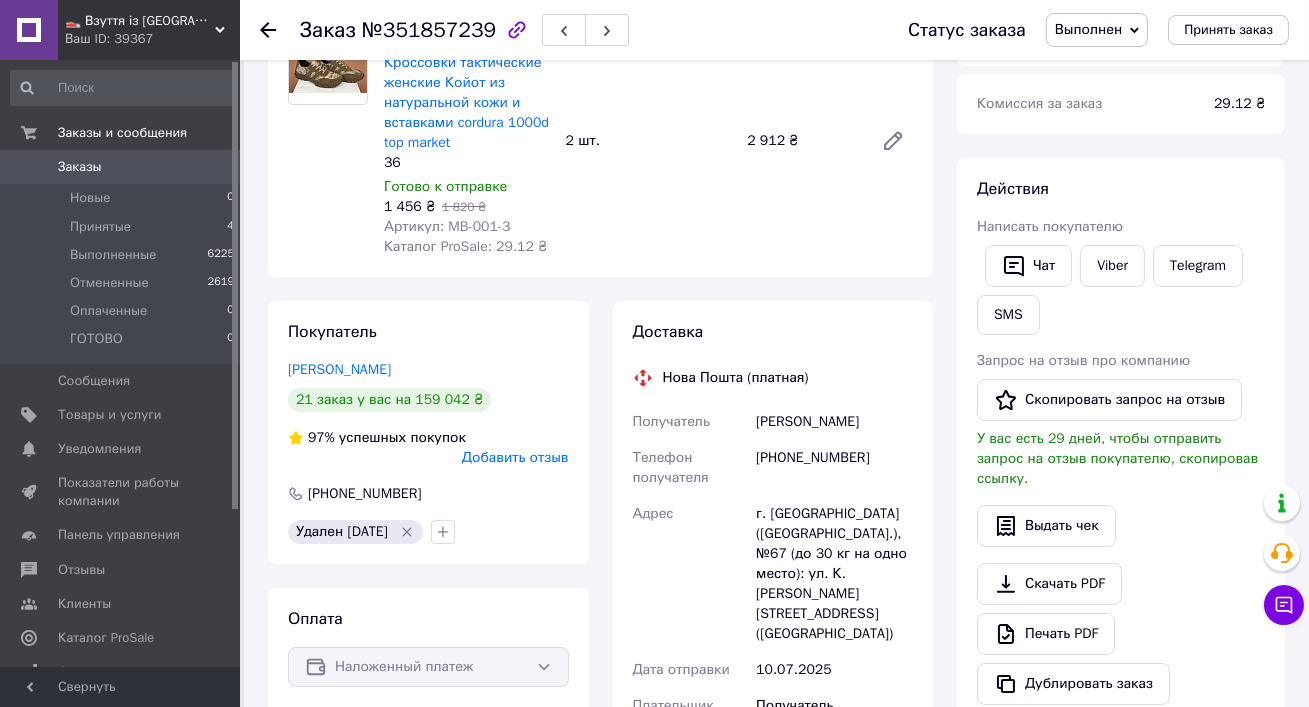 scroll, scrollTop: 0, scrollLeft: 0, axis: both 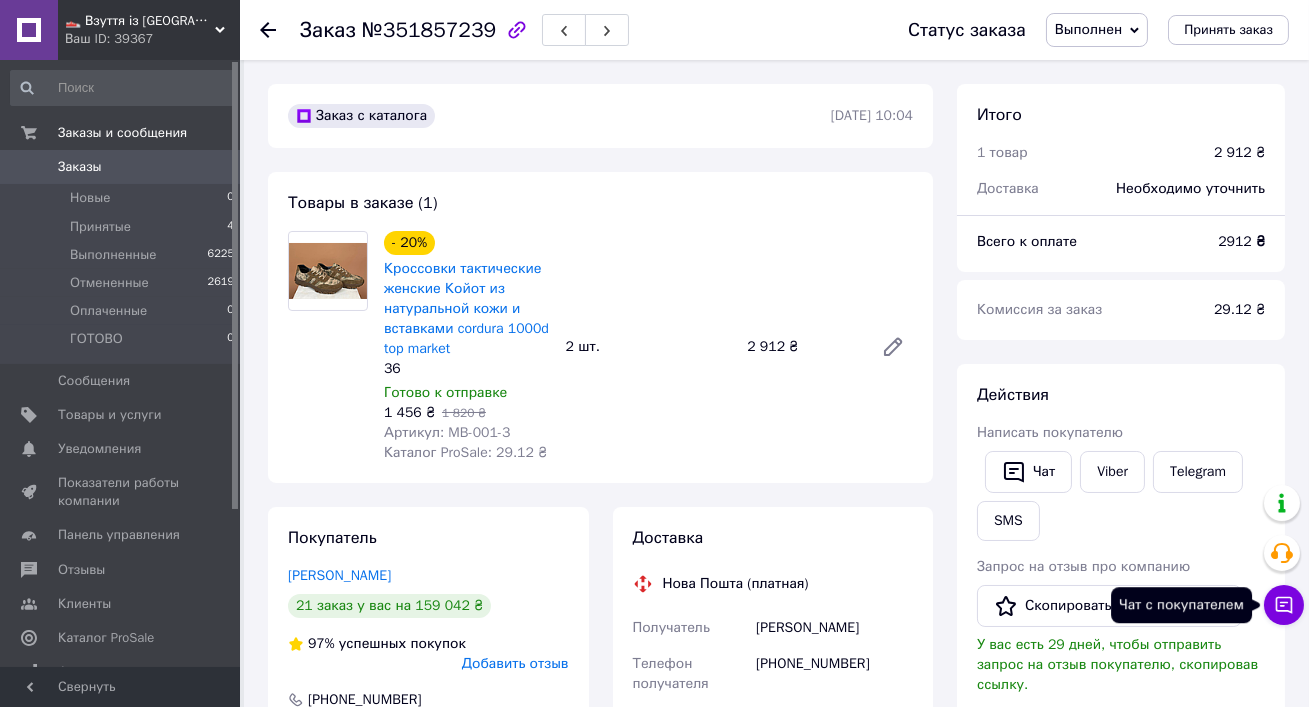 click 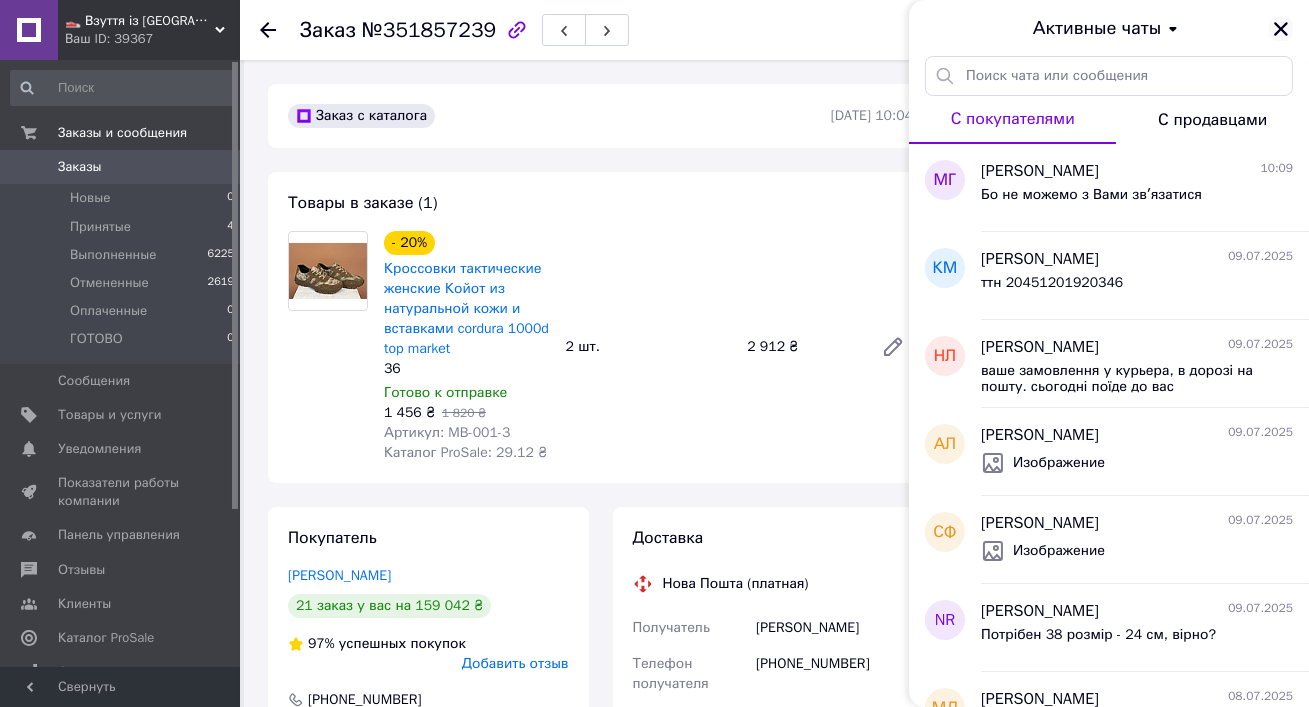 click 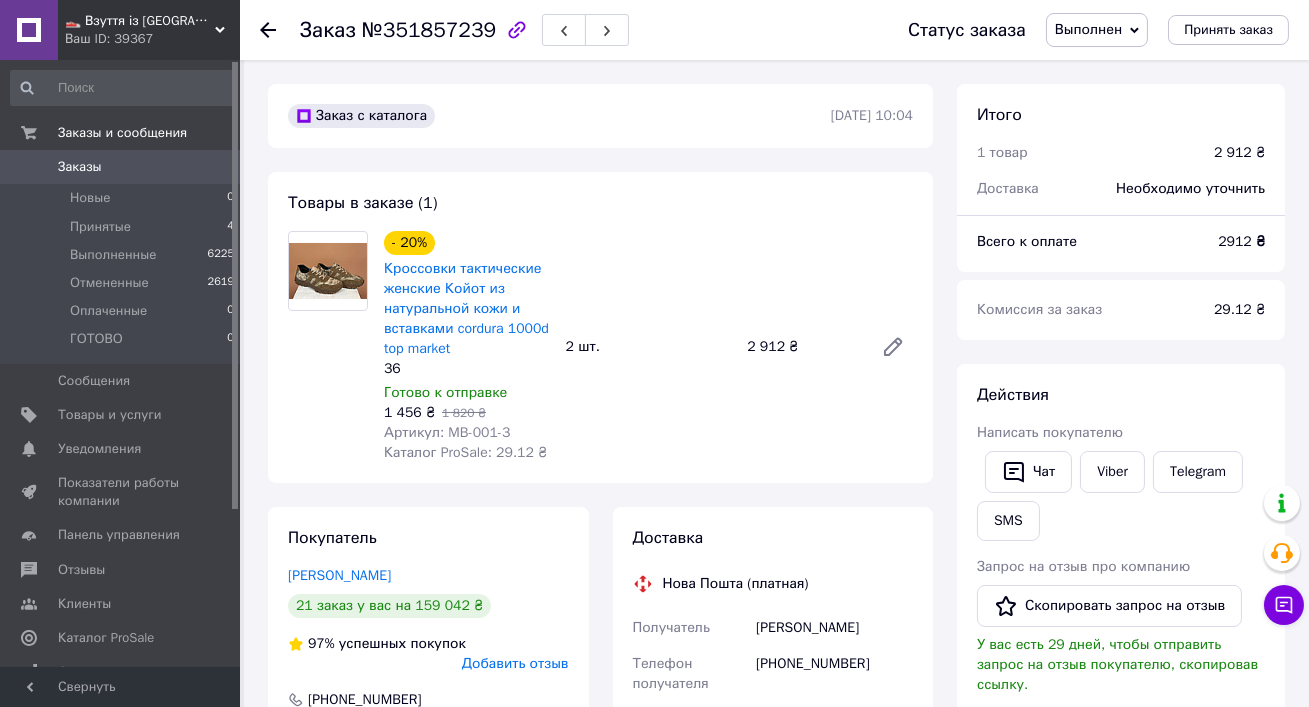 click on "👟 Взуття із [GEOGRAPHIC_DATA], миттєво 🚀 та без предоплат" at bounding box center (140, 21) 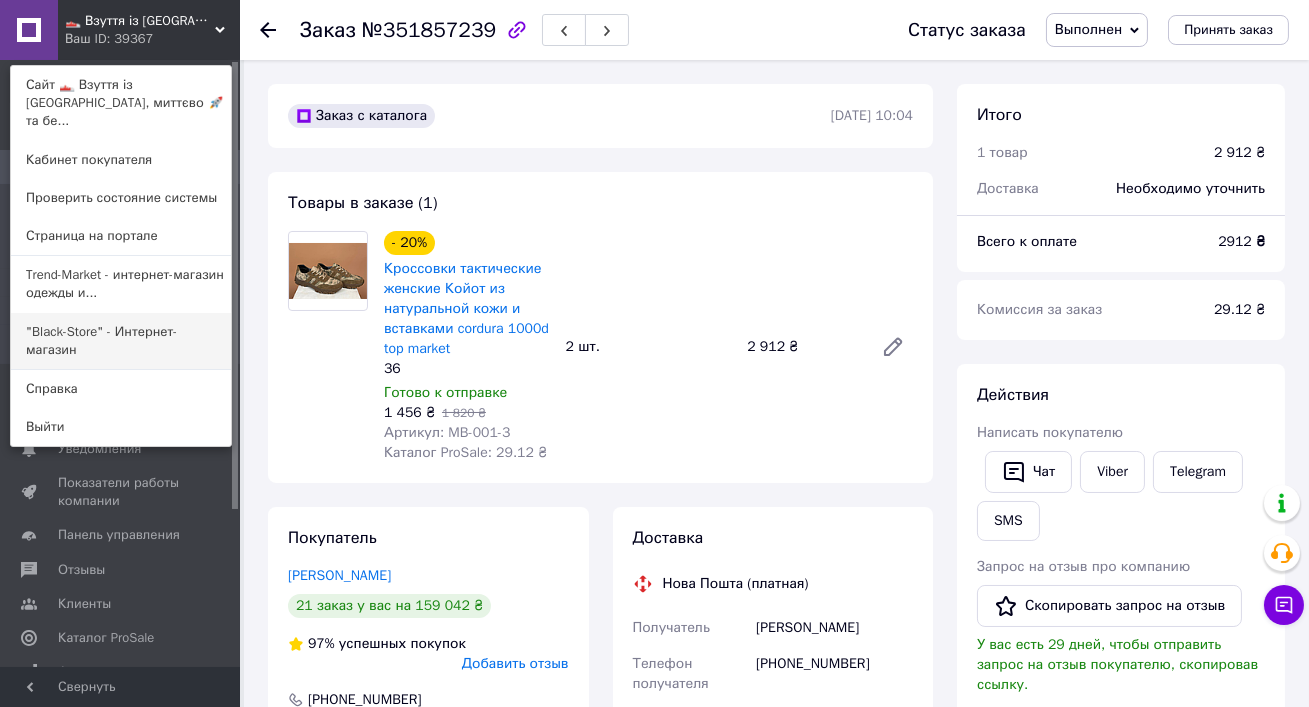 click on ""Black-Store" - Интернет-магазин" at bounding box center (121, 341) 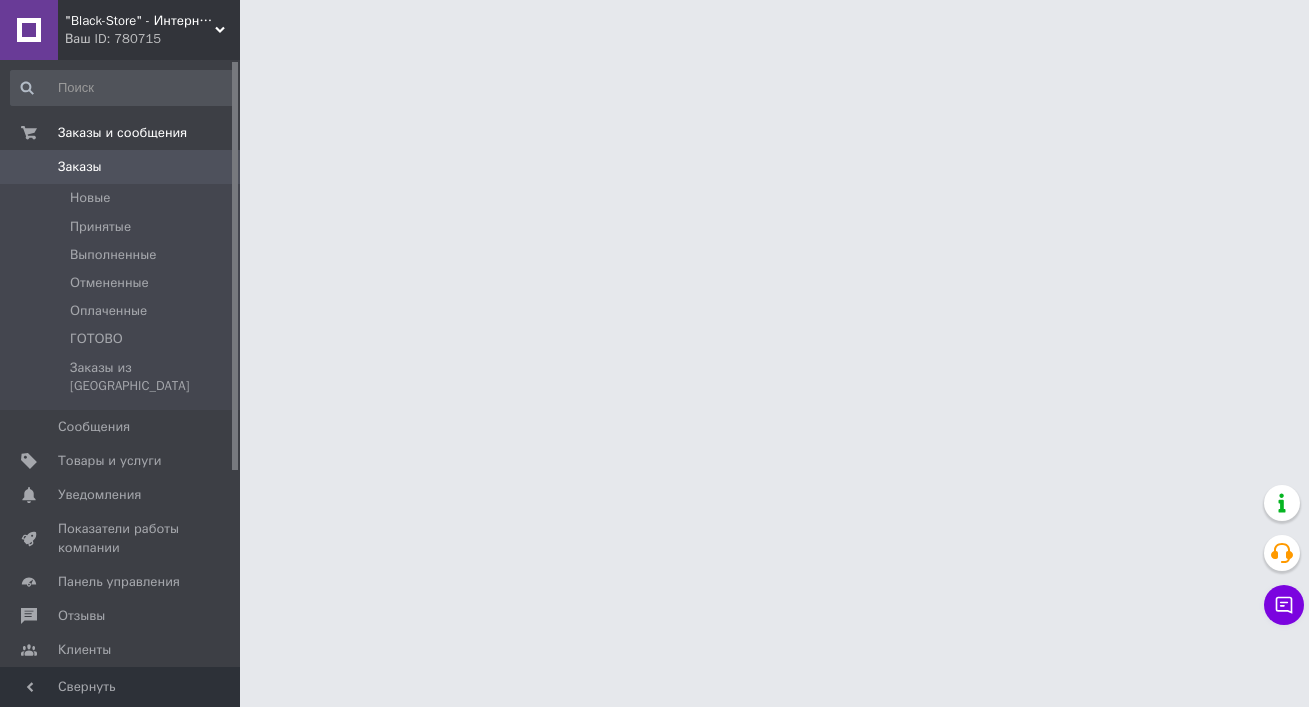 scroll, scrollTop: 0, scrollLeft: 0, axis: both 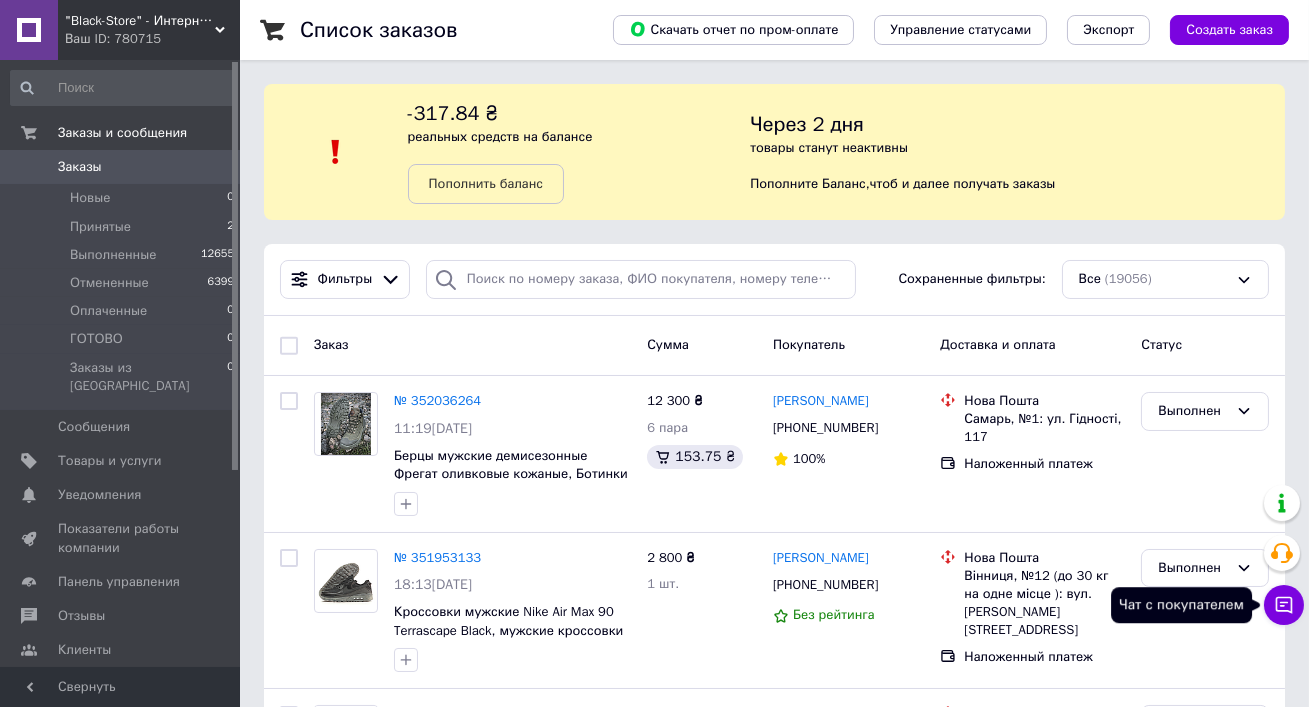click 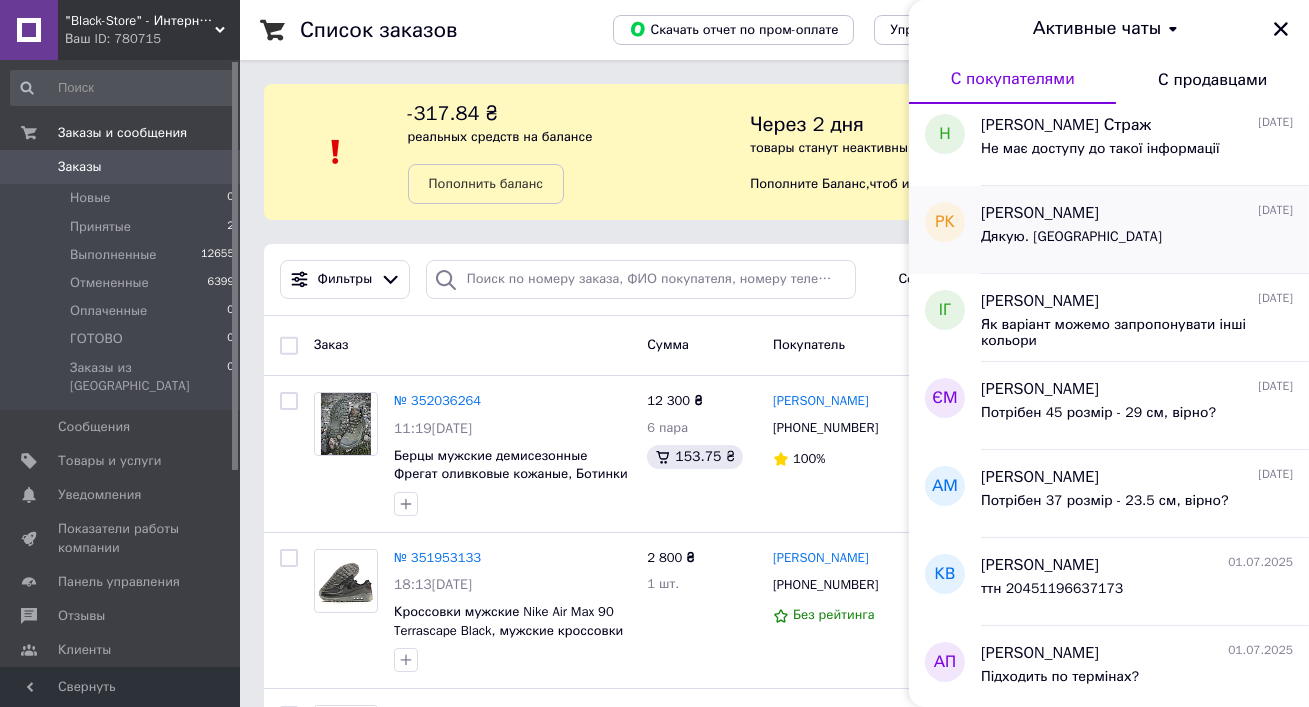 scroll, scrollTop: 272, scrollLeft: 0, axis: vertical 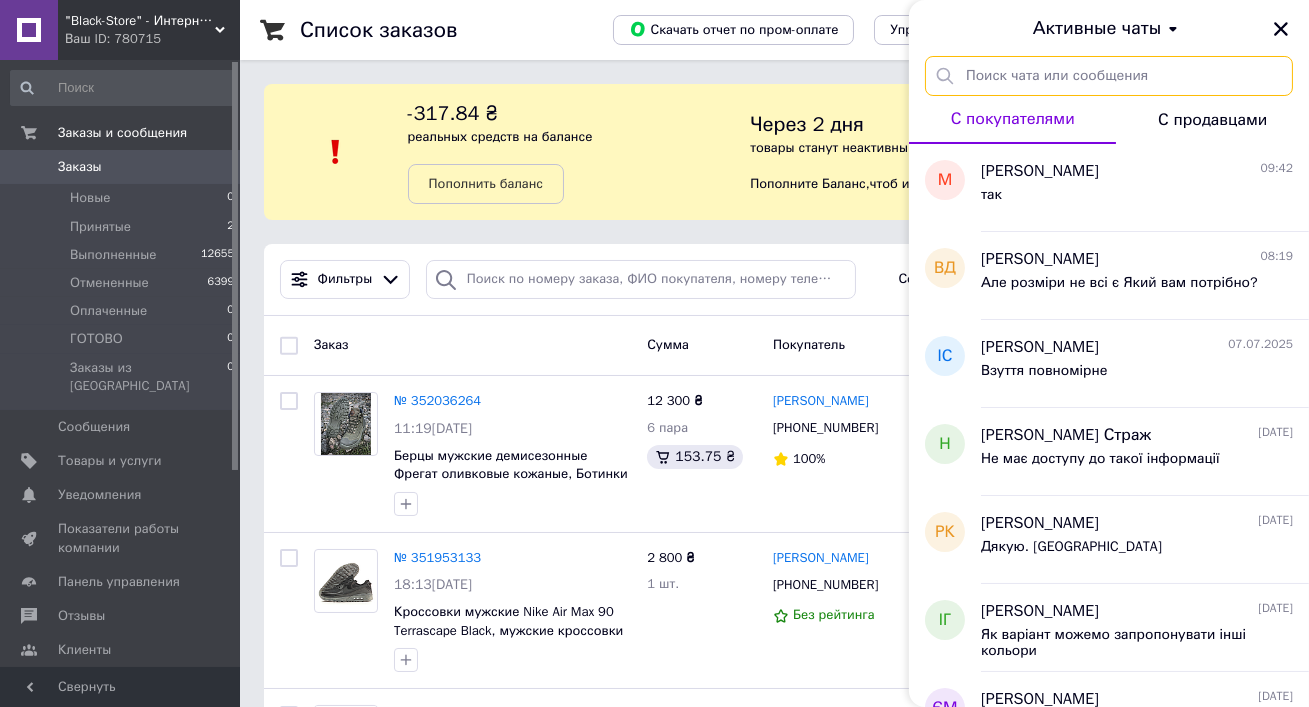 click at bounding box center (1109, 76) 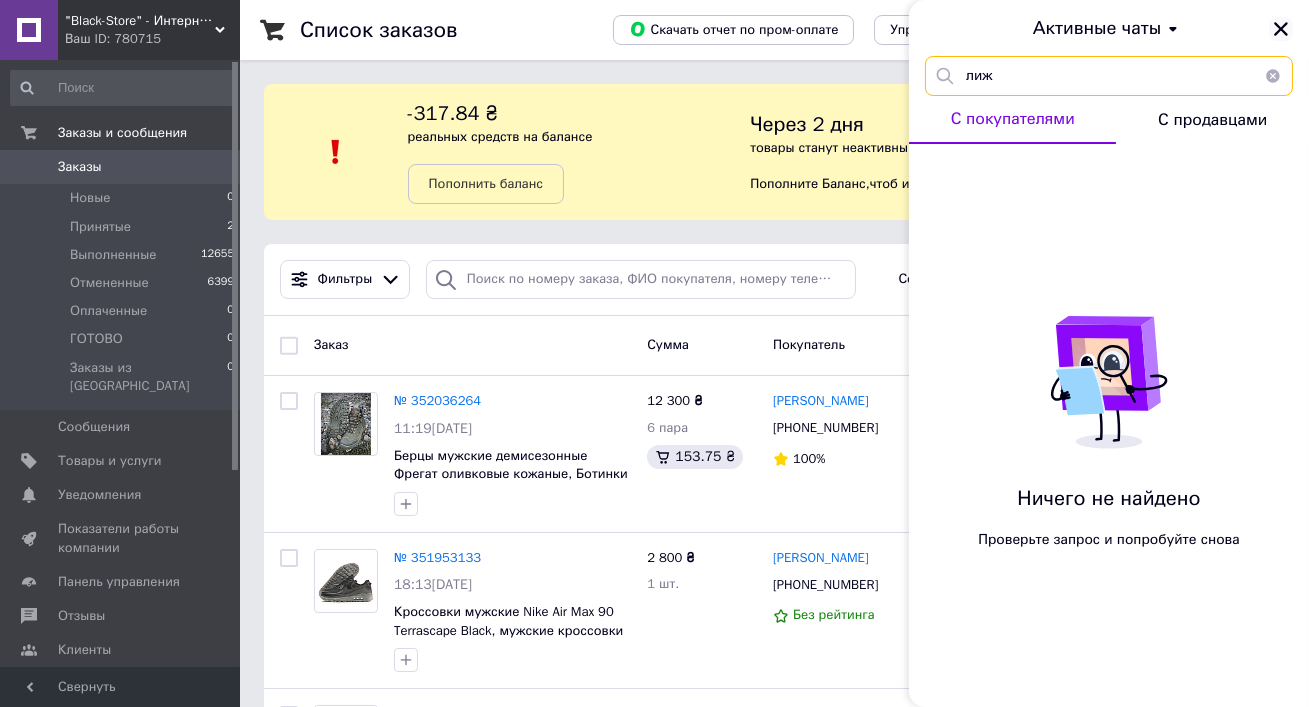 type on "лиж" 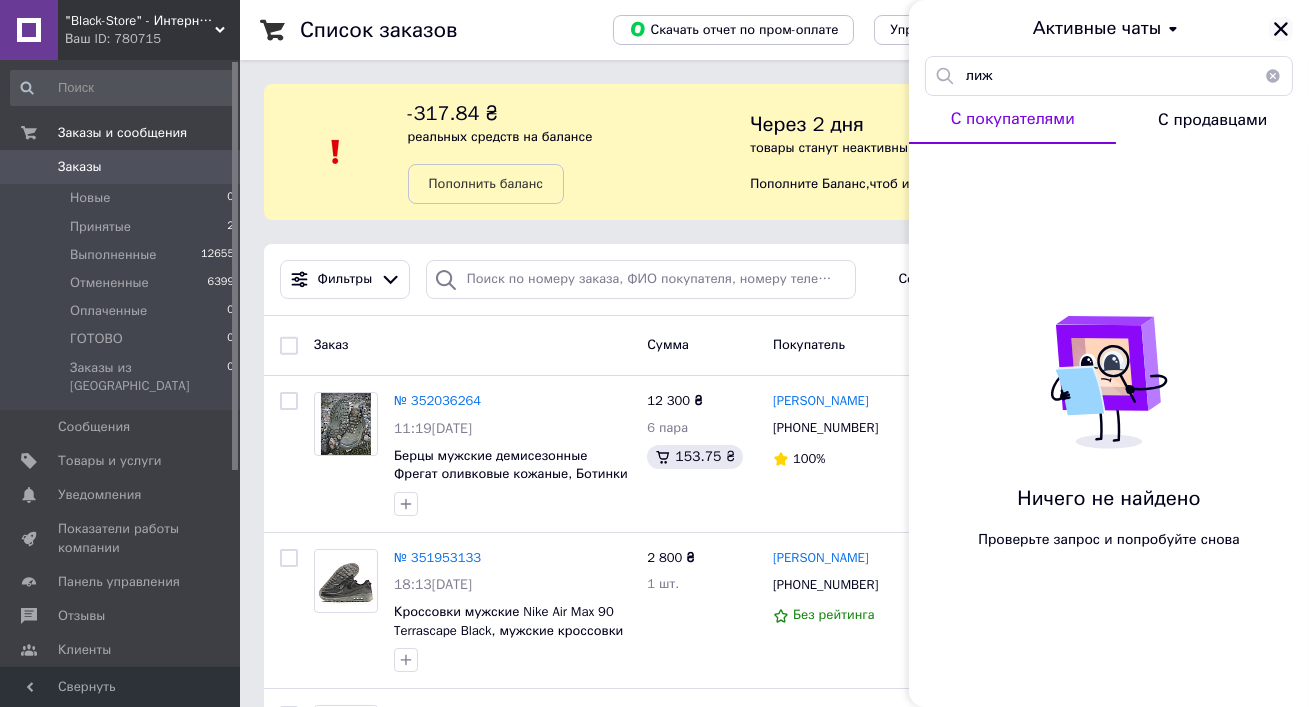click 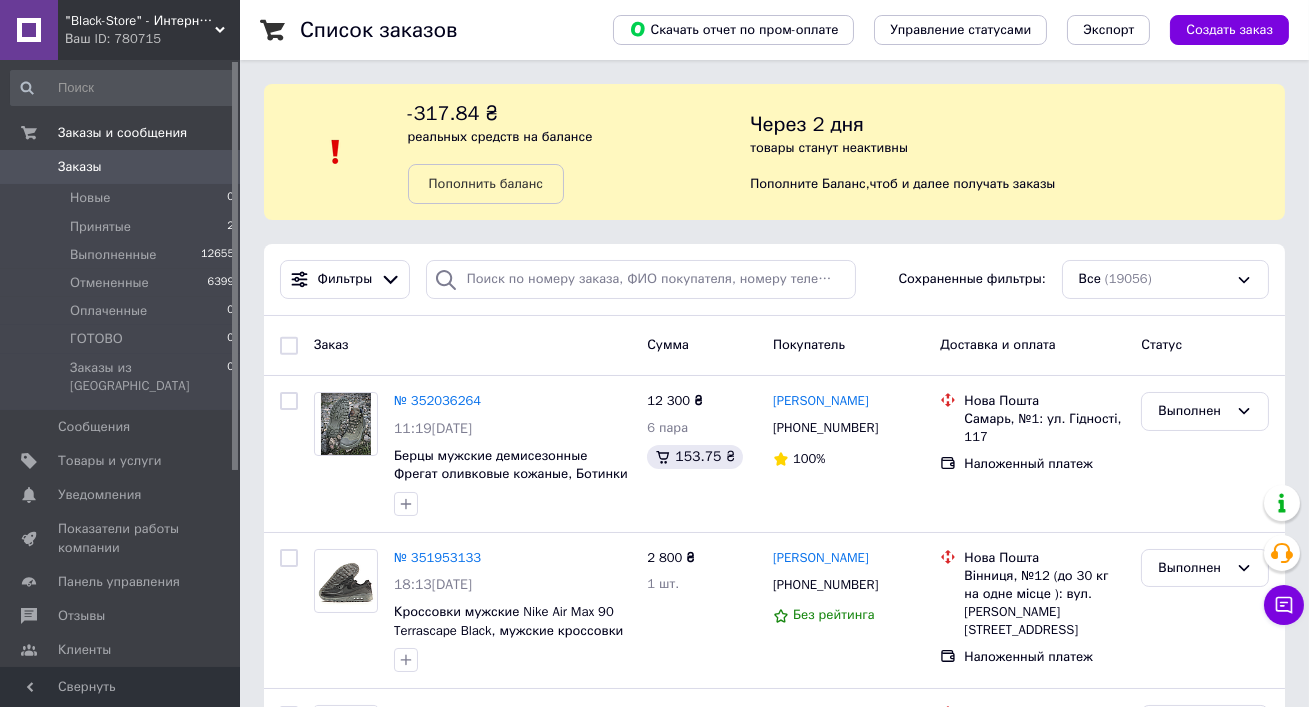 click on "Ваш ID: 780715" at bounding box center (152, 39) 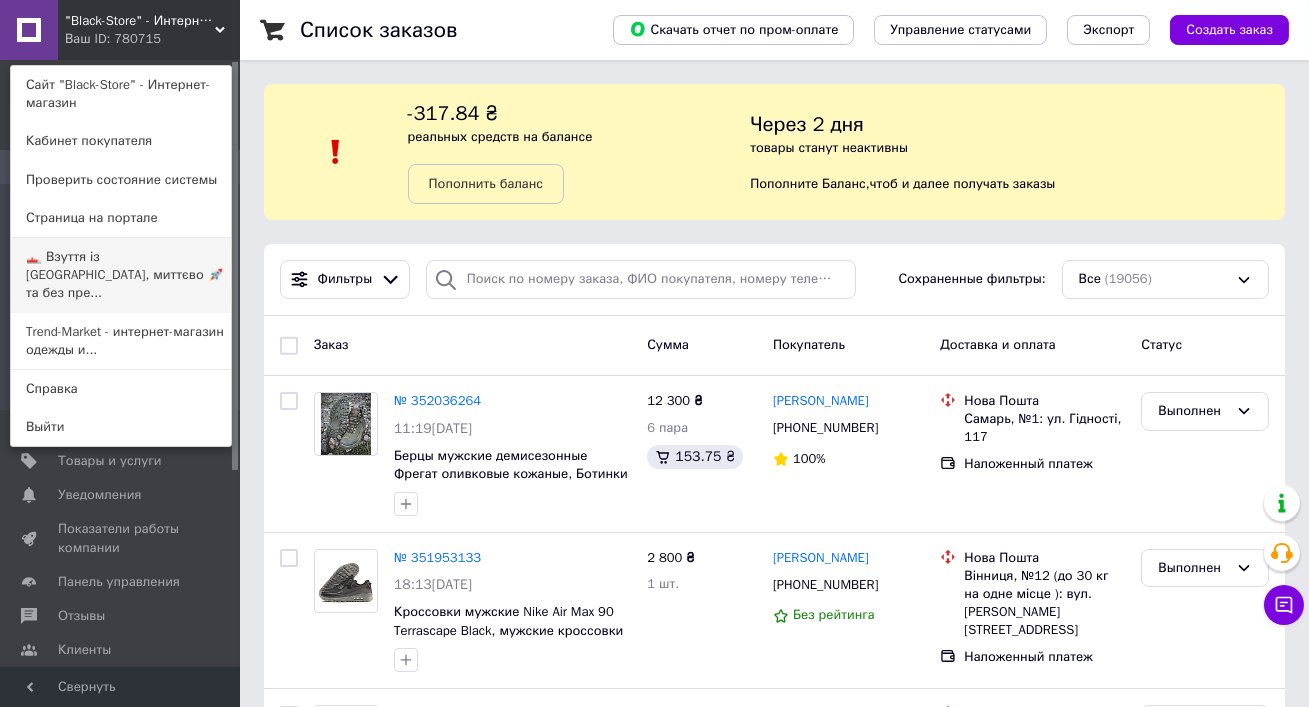 click on "👟 Взуття із [GEOGRAPHIC_DATA], миттєво 🚀 та без пре..." at bounding box center (121, 275) 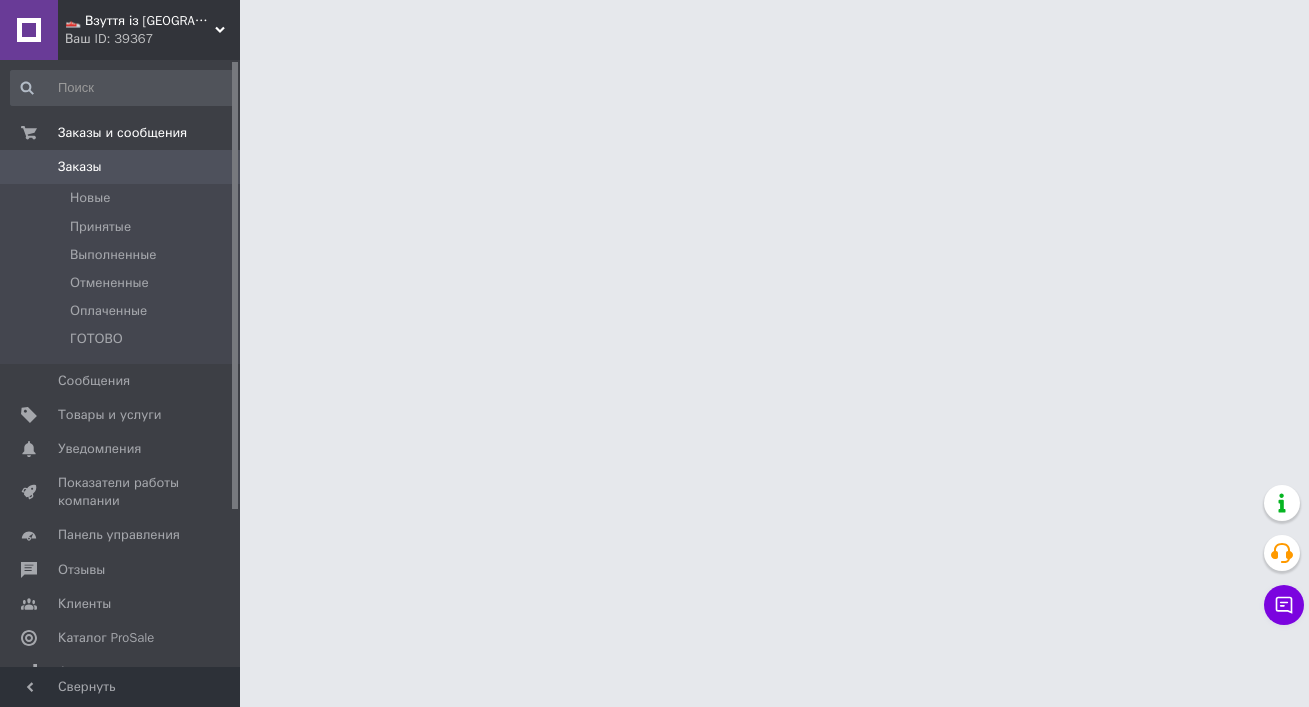 scroll, scrollTop: 0, scrollLeft: 0, axis: both 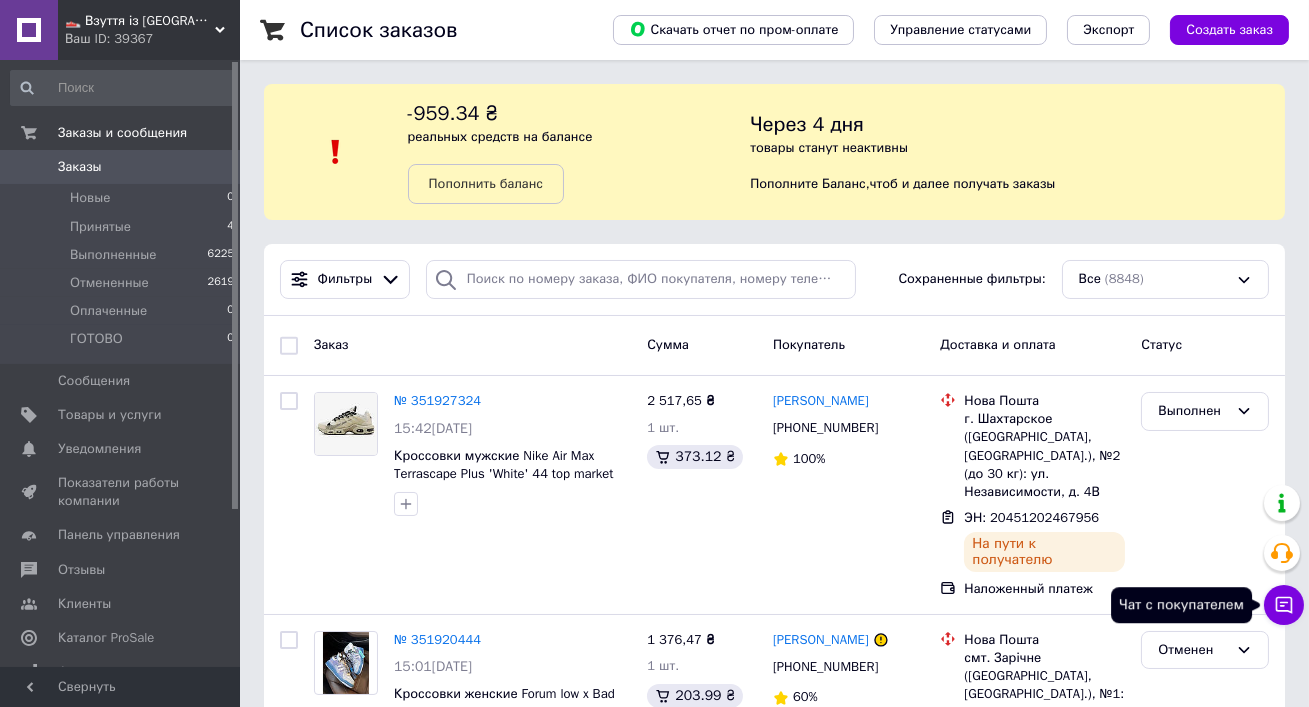 click 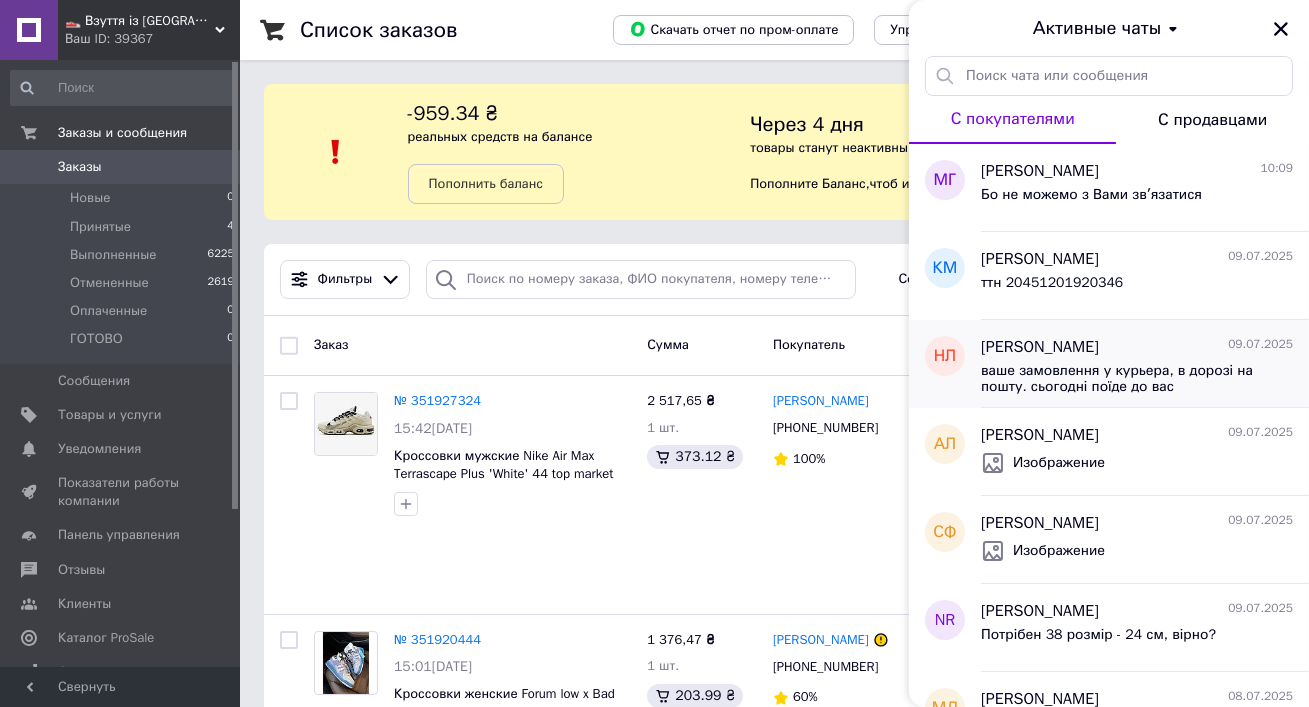 click on "ваше замовлення у курьера, в дорозі на пошту.
сьогодні поїде до вас" at bounding box center (1123, 379) 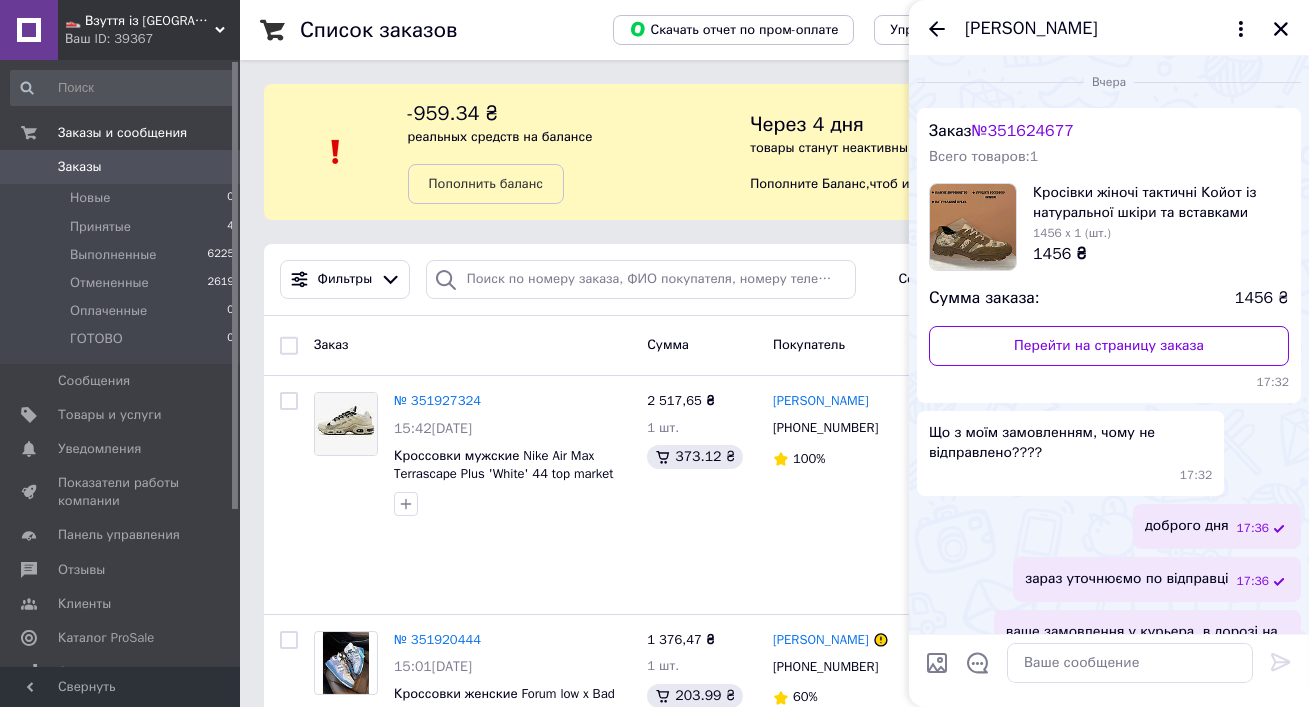 scroll, scrollTop: 88, scrollLeft: 0, axis: vertical 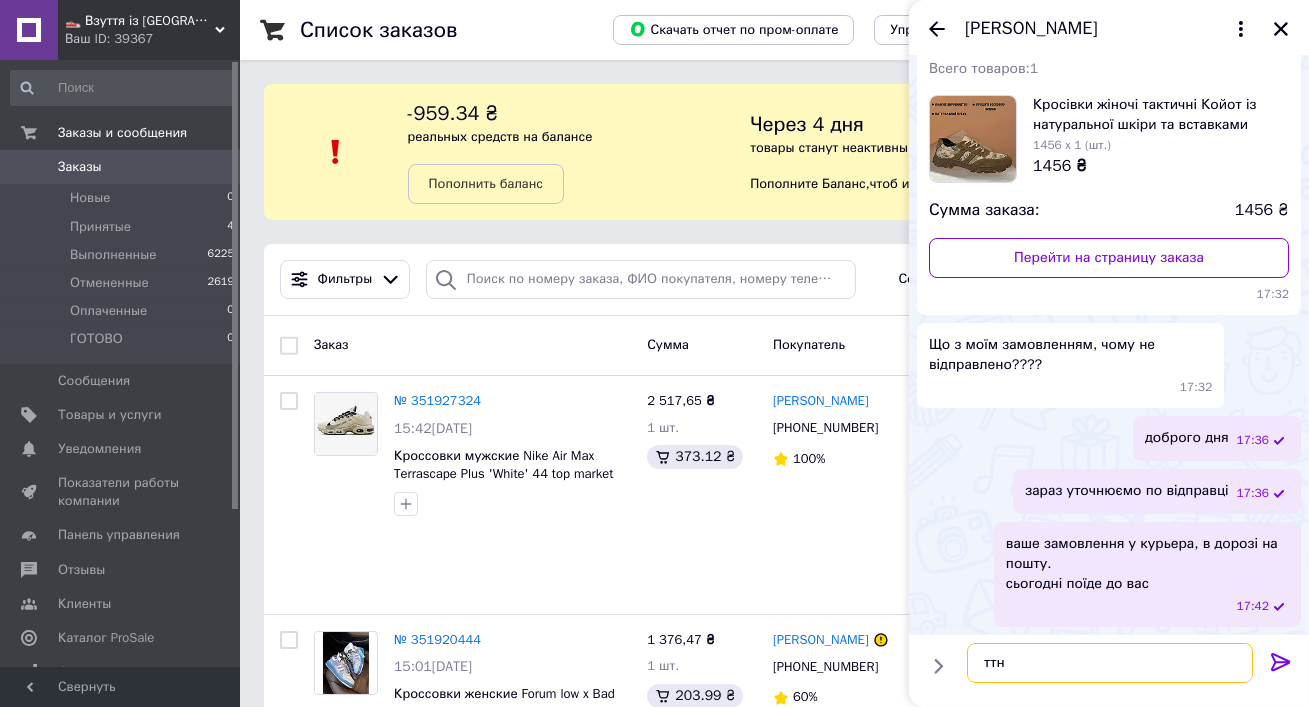 paste on "59001411858777" 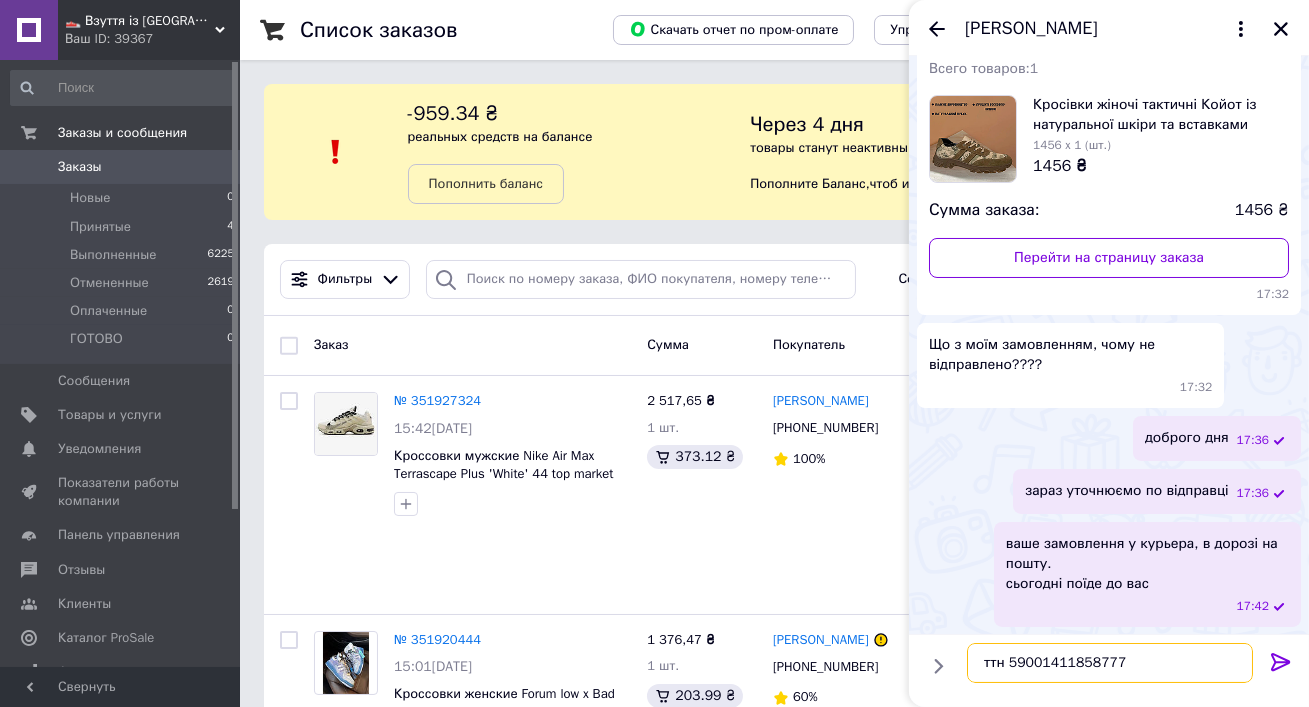 type 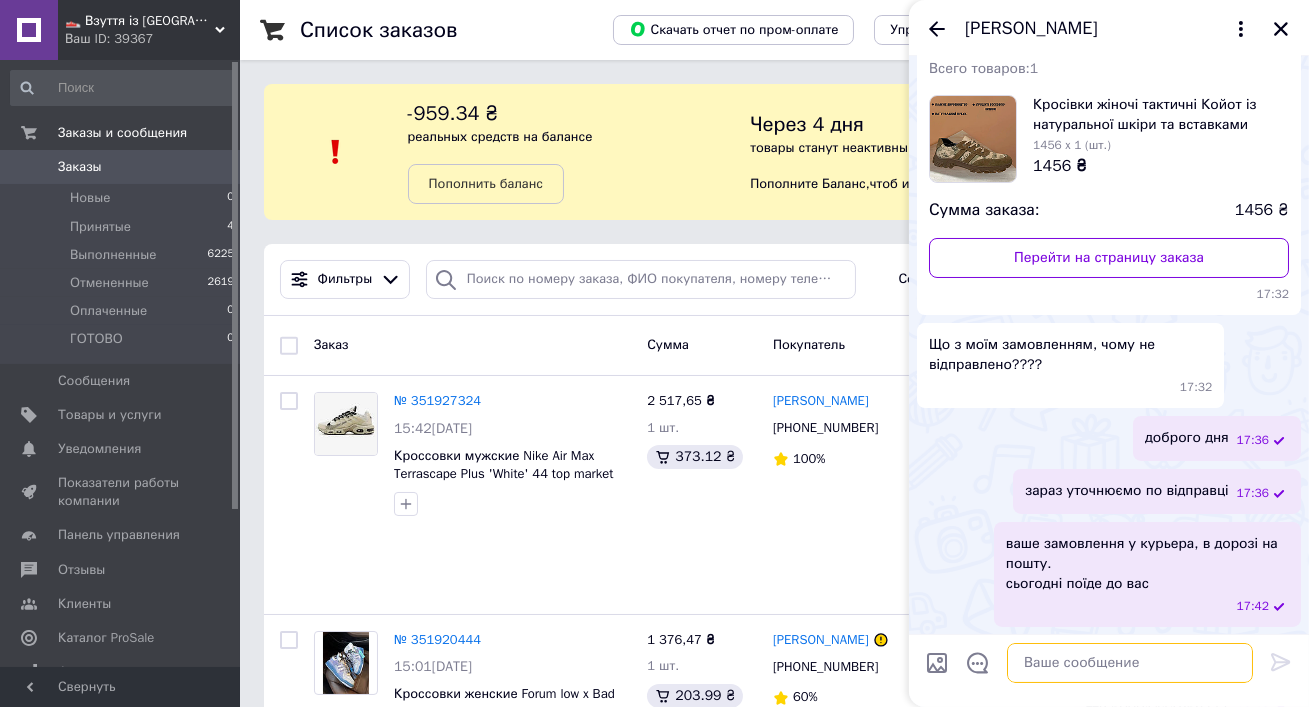 scroll, scrollTop: 194, scrollLeft: 0, axis: vertical 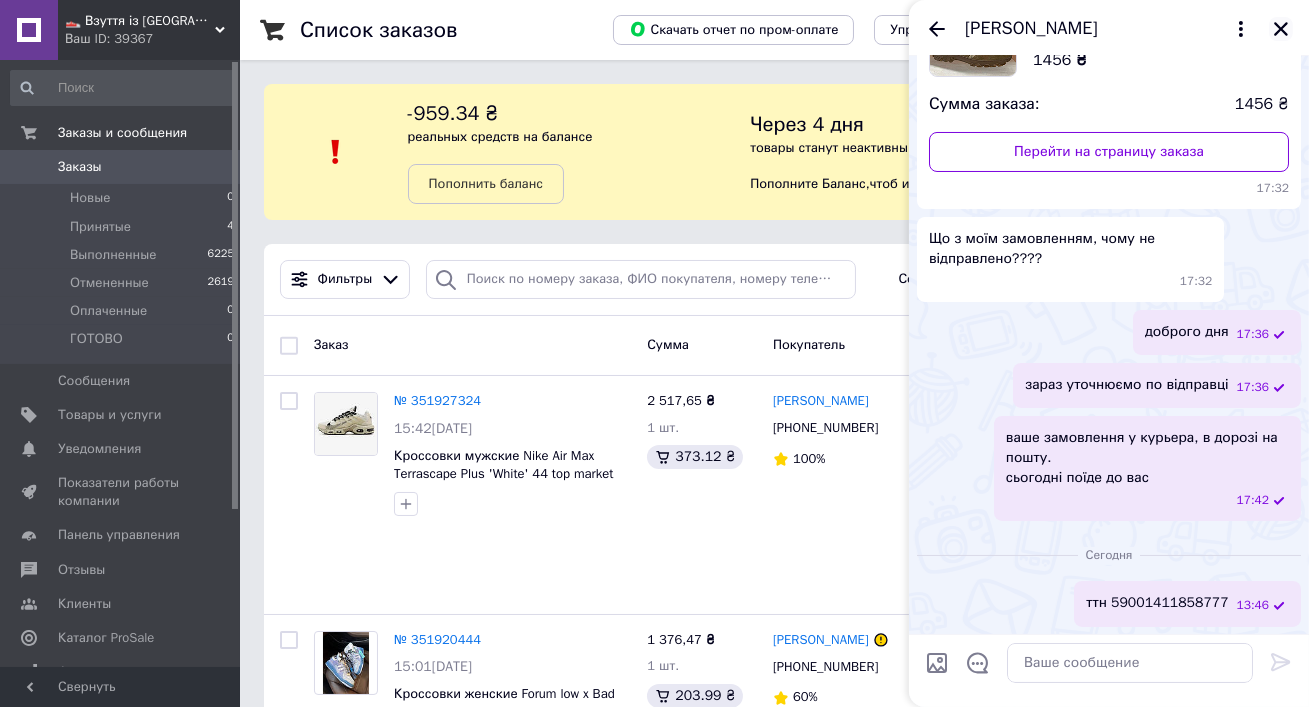click 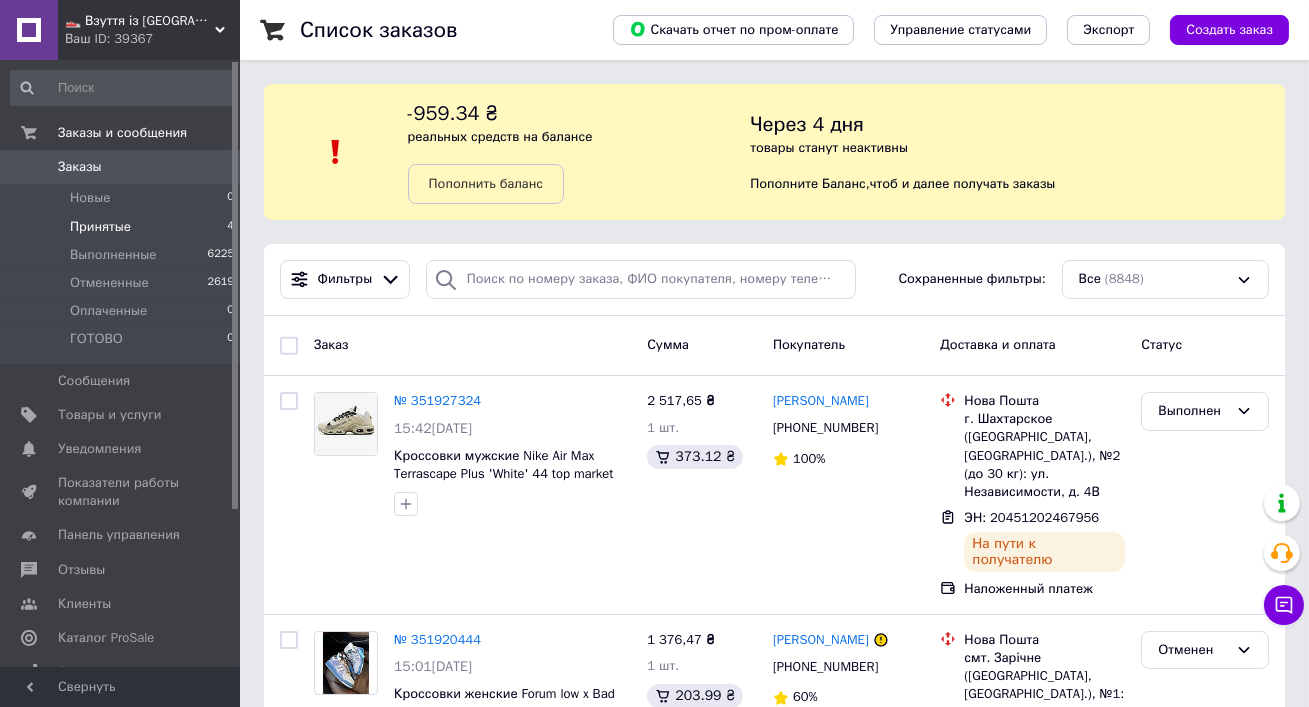 click on "Принятые" at bounding box center [100, 227] 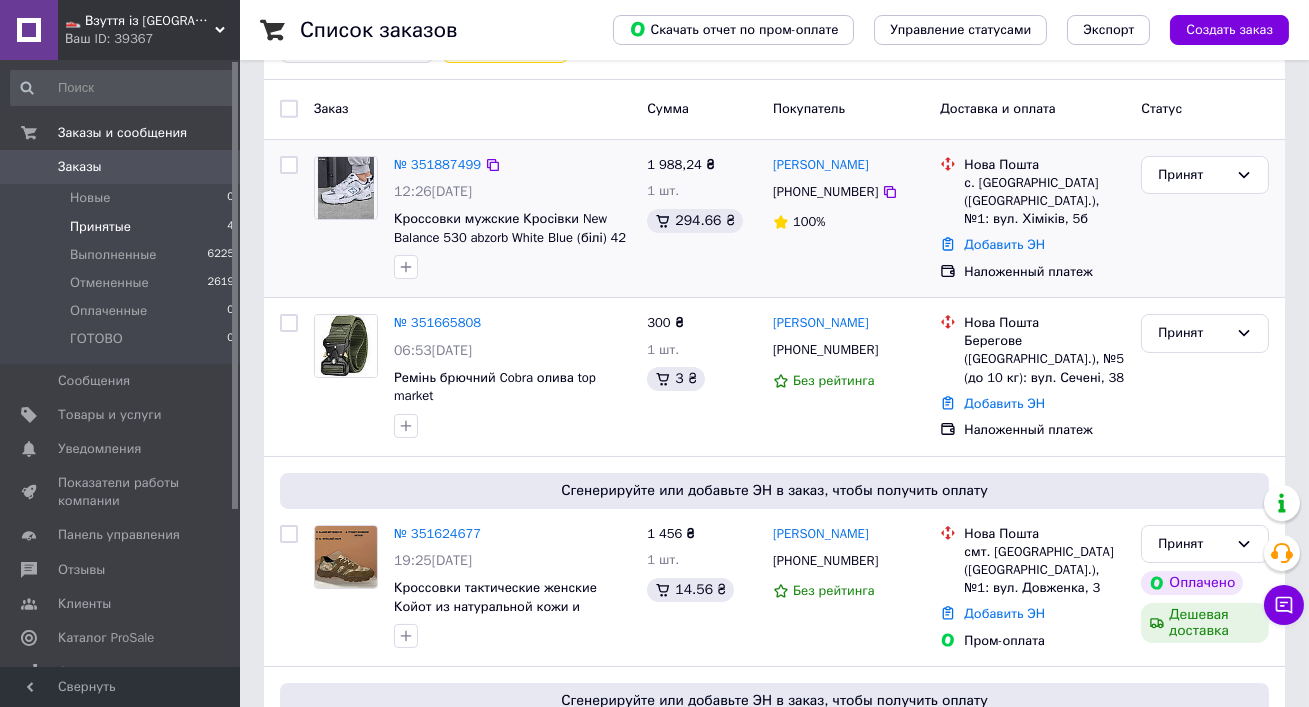 scroll, scrollTop: 309, scrollLeft: 0, axis: vertical 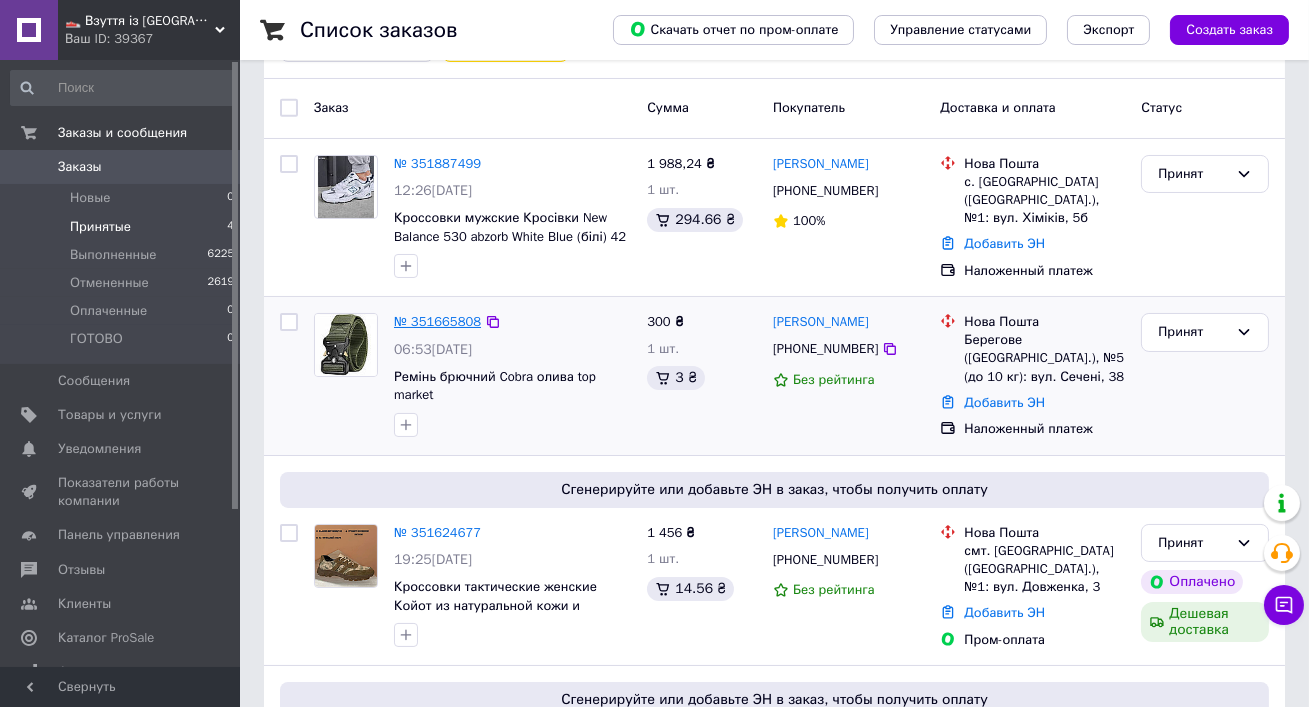 click on "№ 351665808" at bounding box center [437, 321] 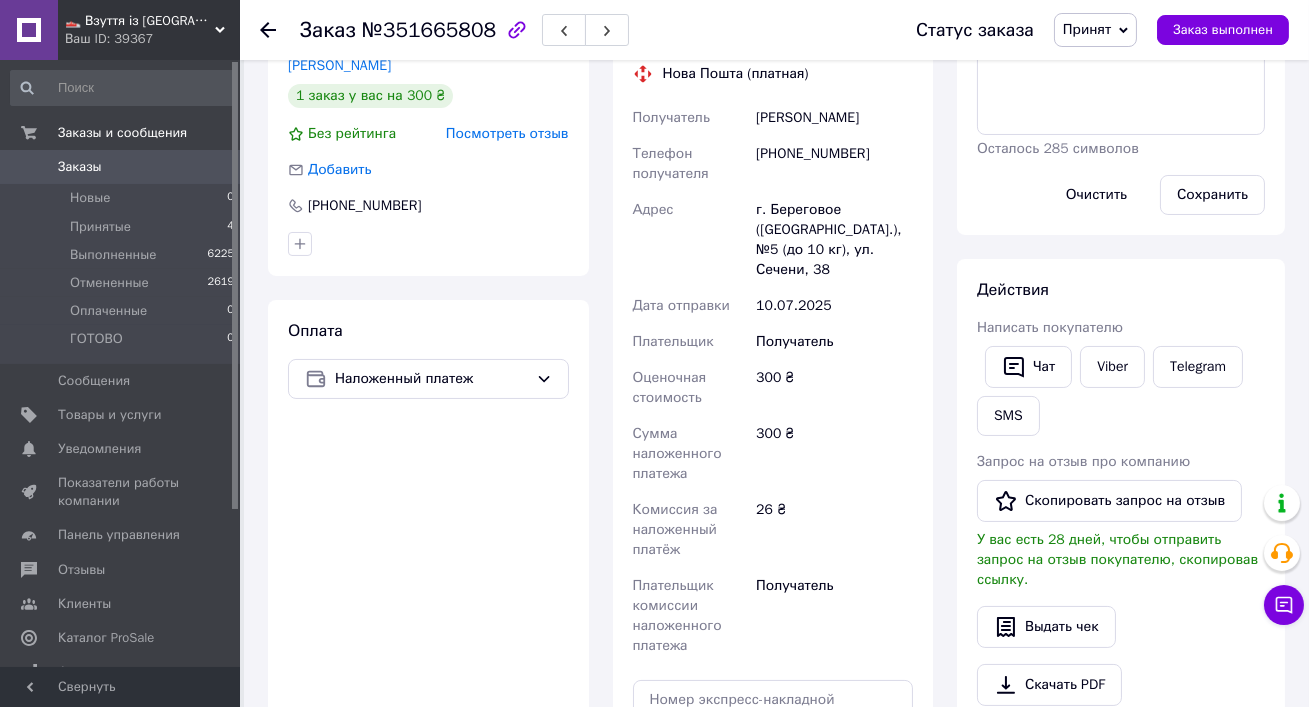 scroll, scrollTop: 438, scrollLeft: 0, axis: vertical 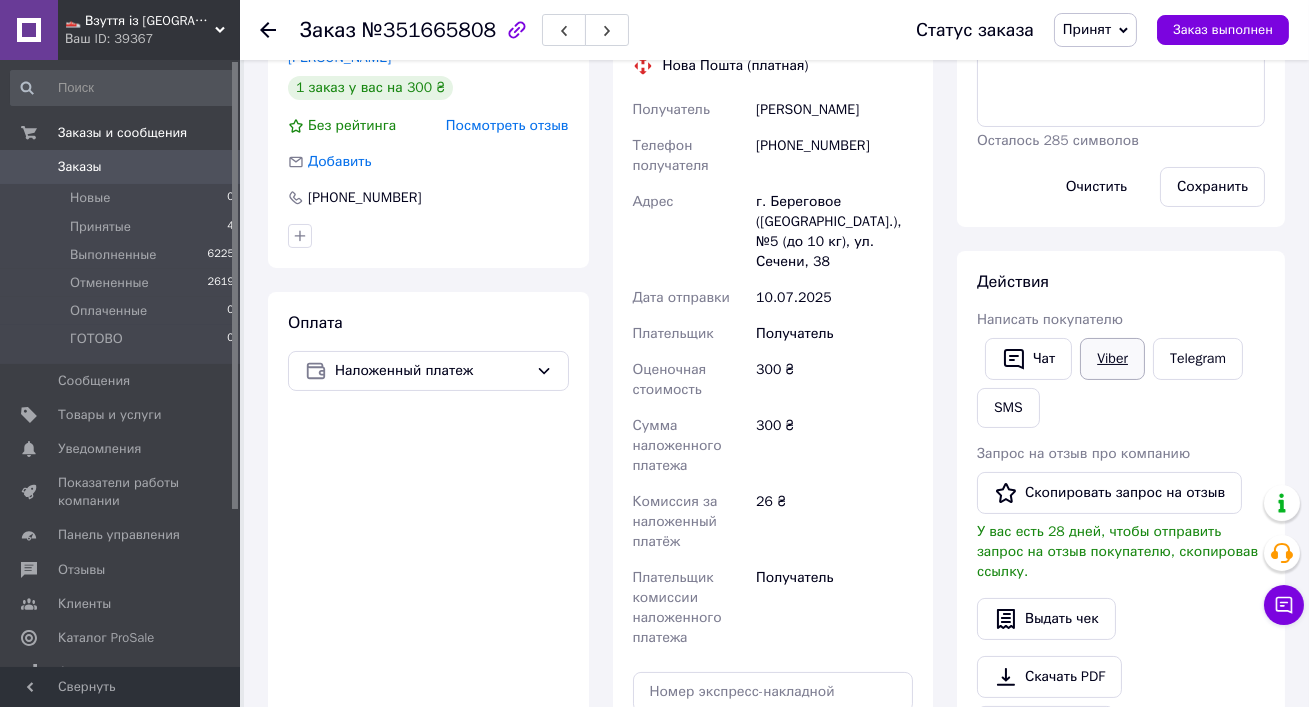 click on "Viber" at bounding box center [1112, 359] 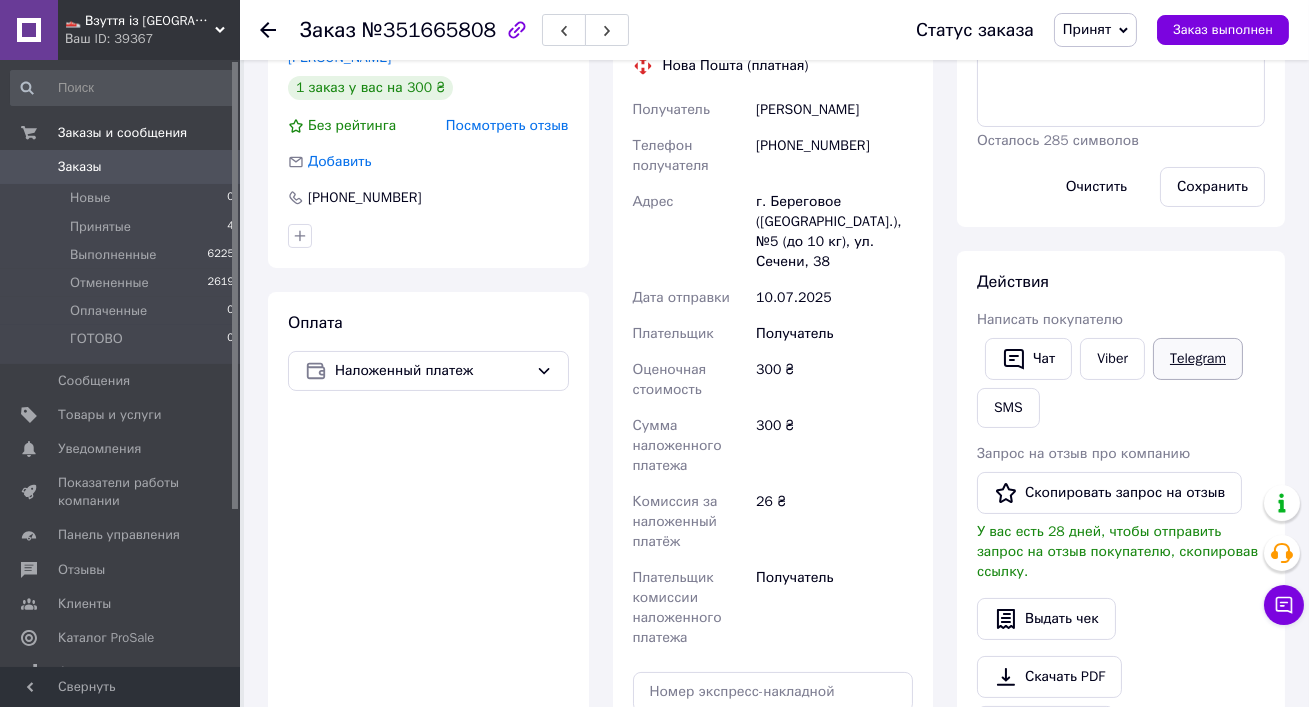 click on "Telegram" at bounding box center [1198, 359] 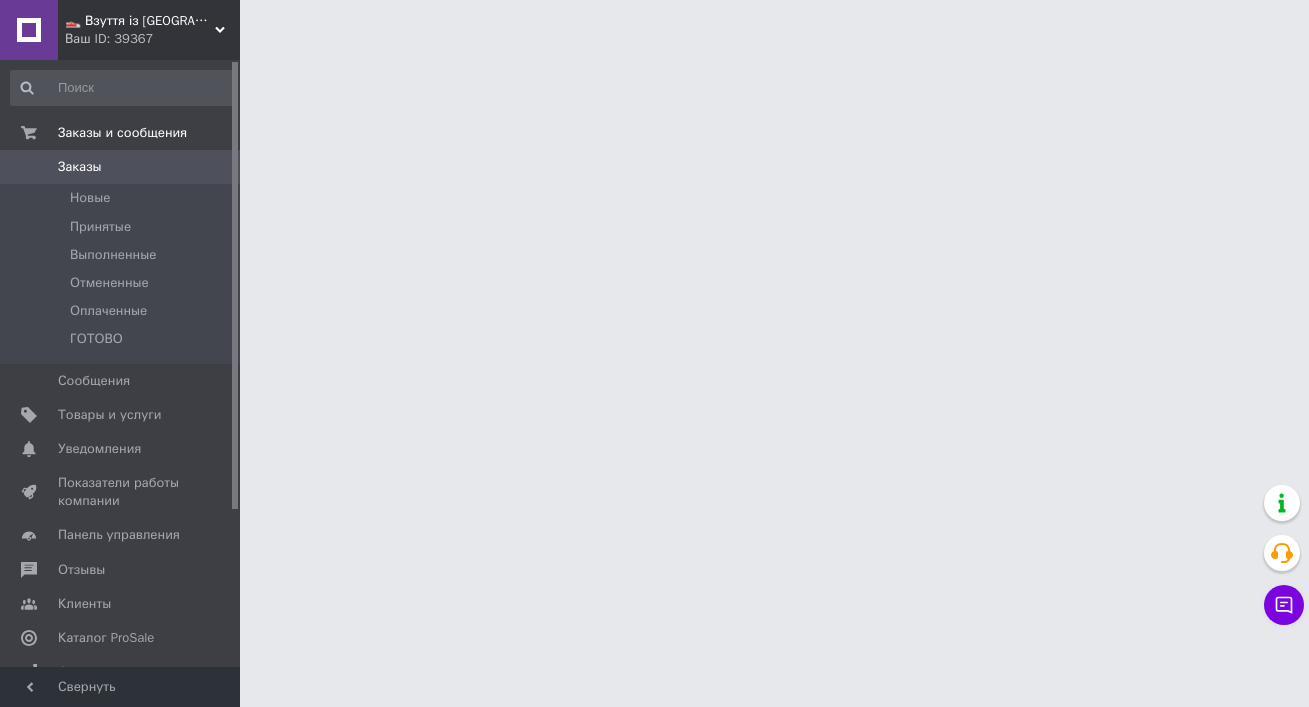 scroll, scrollTop: 0, scrollLeft: 0, axis: both 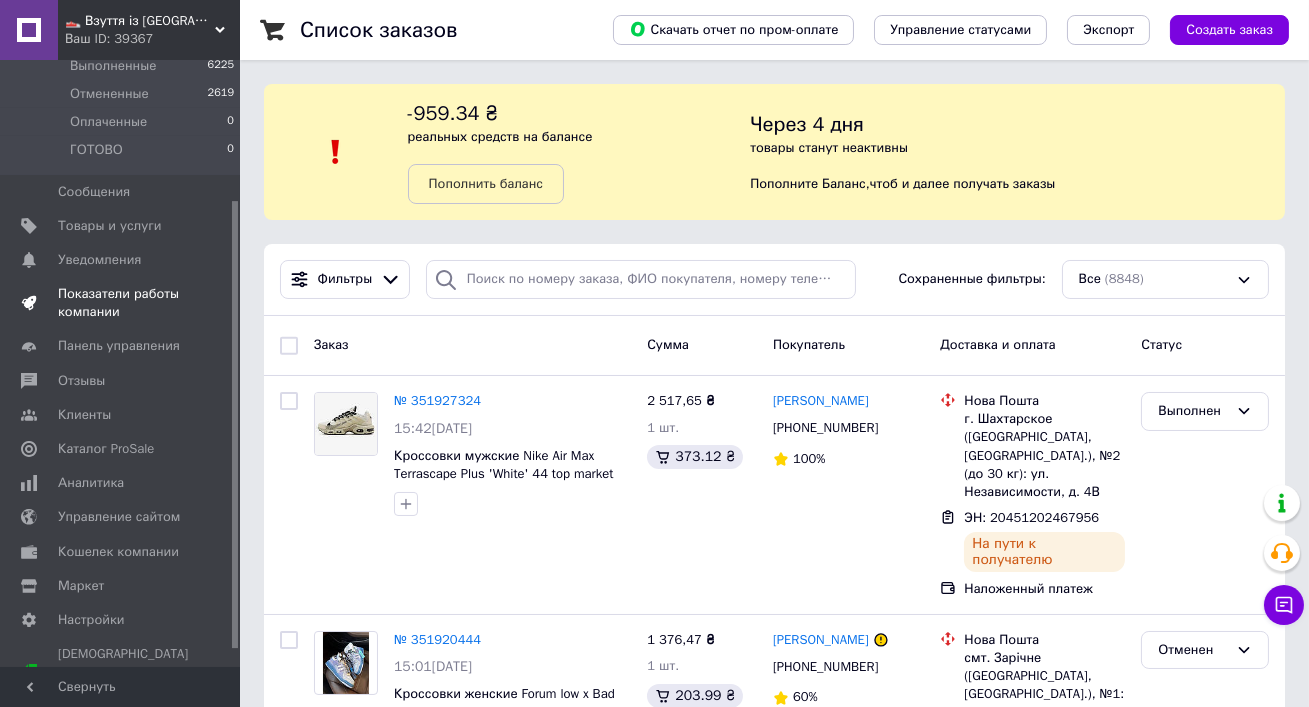 click on "Показатели работы компании" at bounding box center (121, 303) 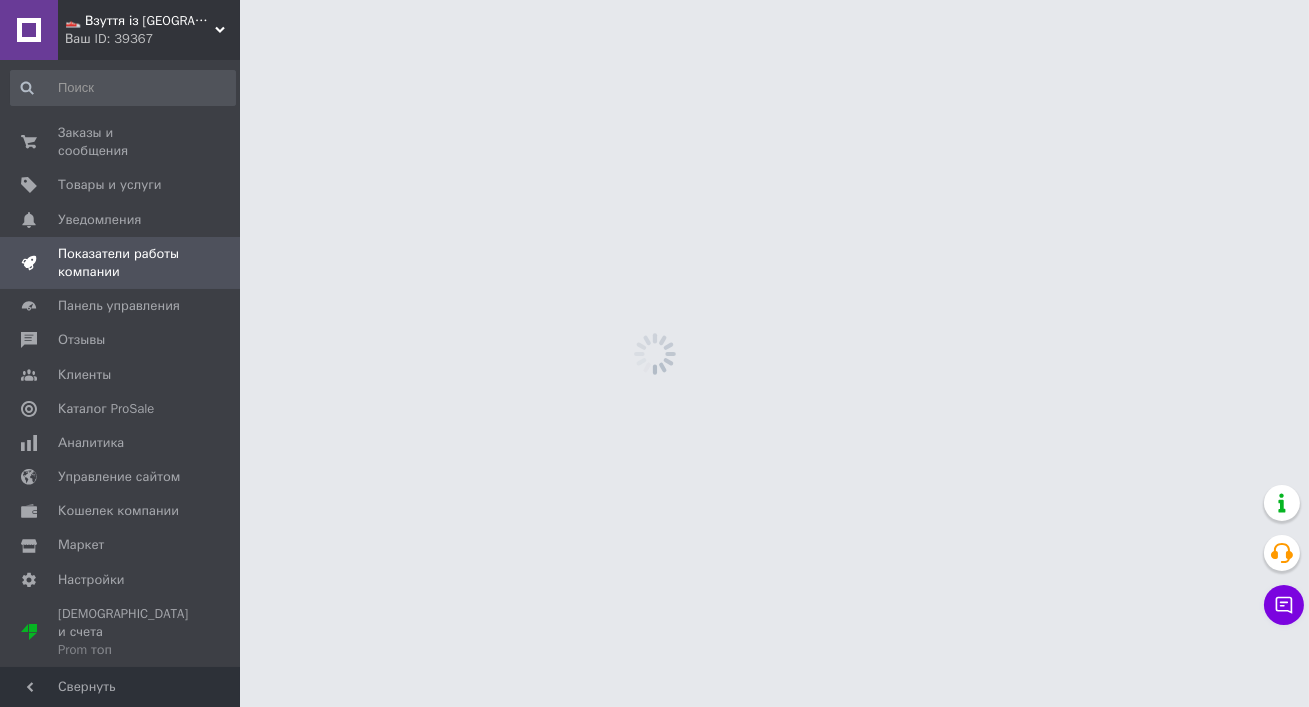 scroll, scrollTop: 0, scrollLeft: 0, axis: both 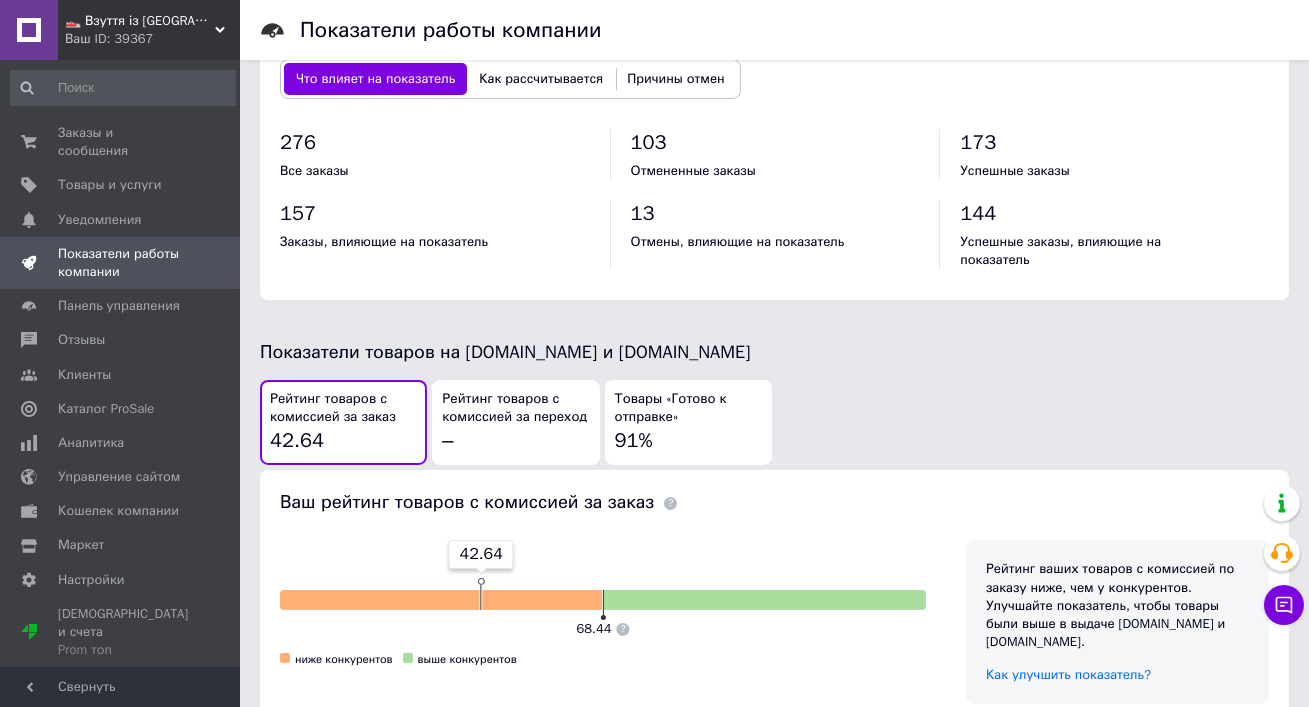 click on "Ваш ID: 39367" at bounding box center [152, 39] 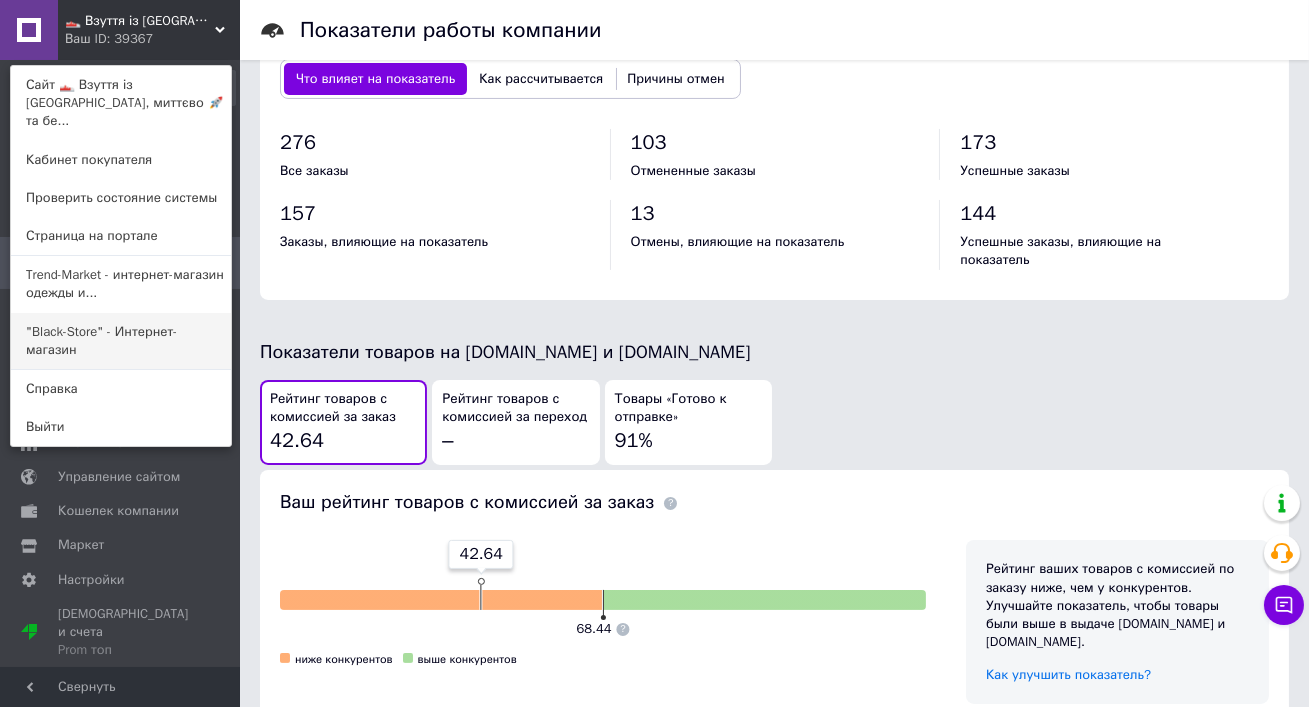 click on ""Black-Store" - Интернет-магазин" at bounding box center [121, 341] 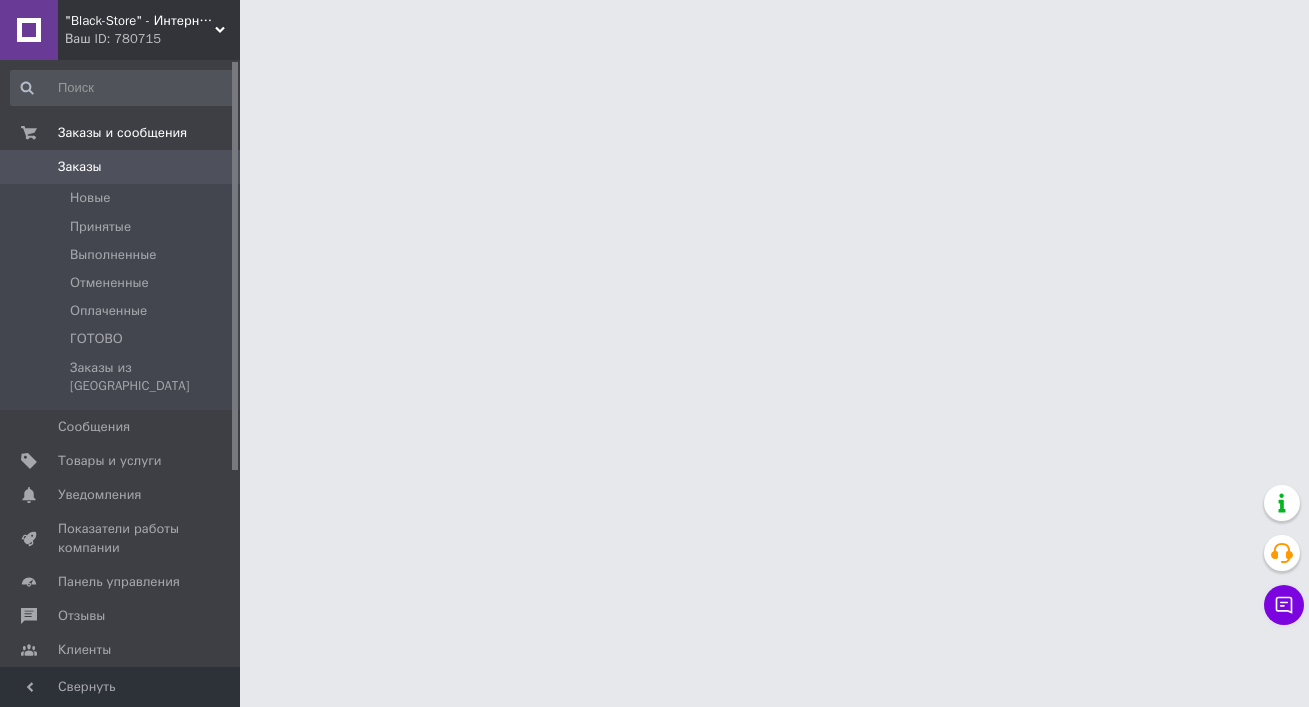 scroll, scrollTop: 0, scrollLeft: 0, axis: both 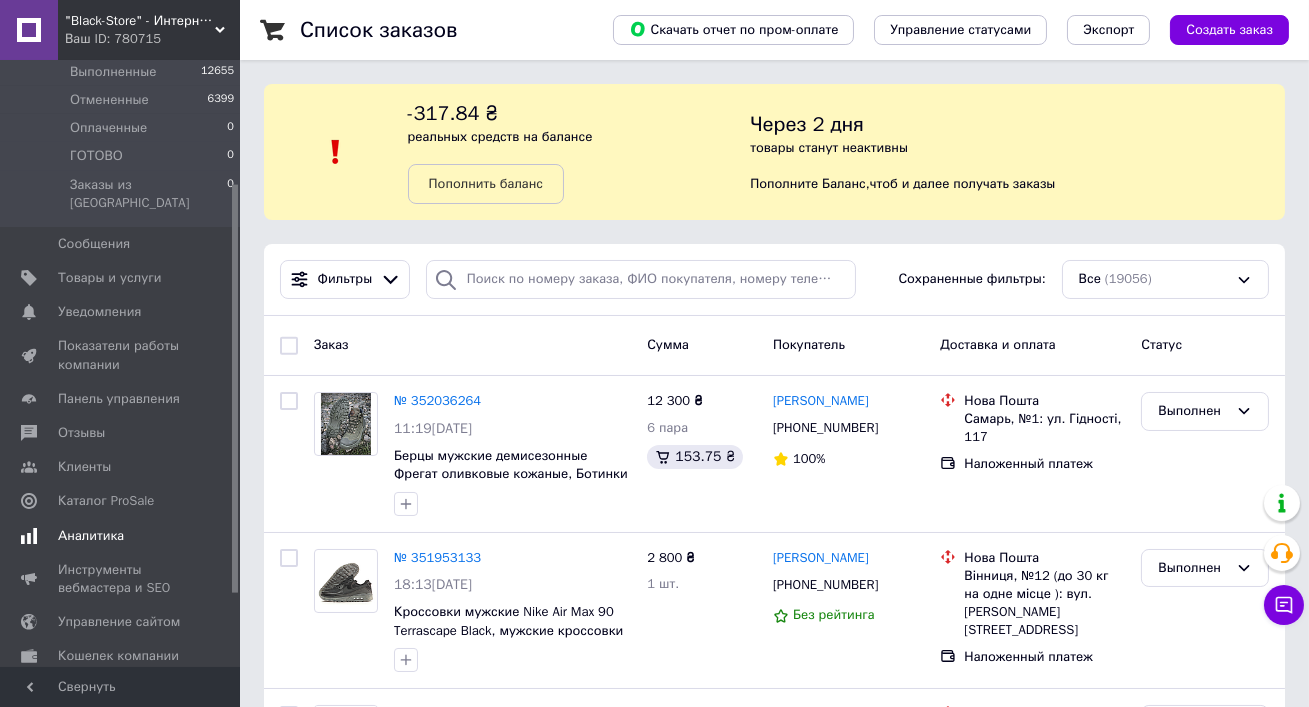 click on "Аналитика" at bounding box center [91, 536] 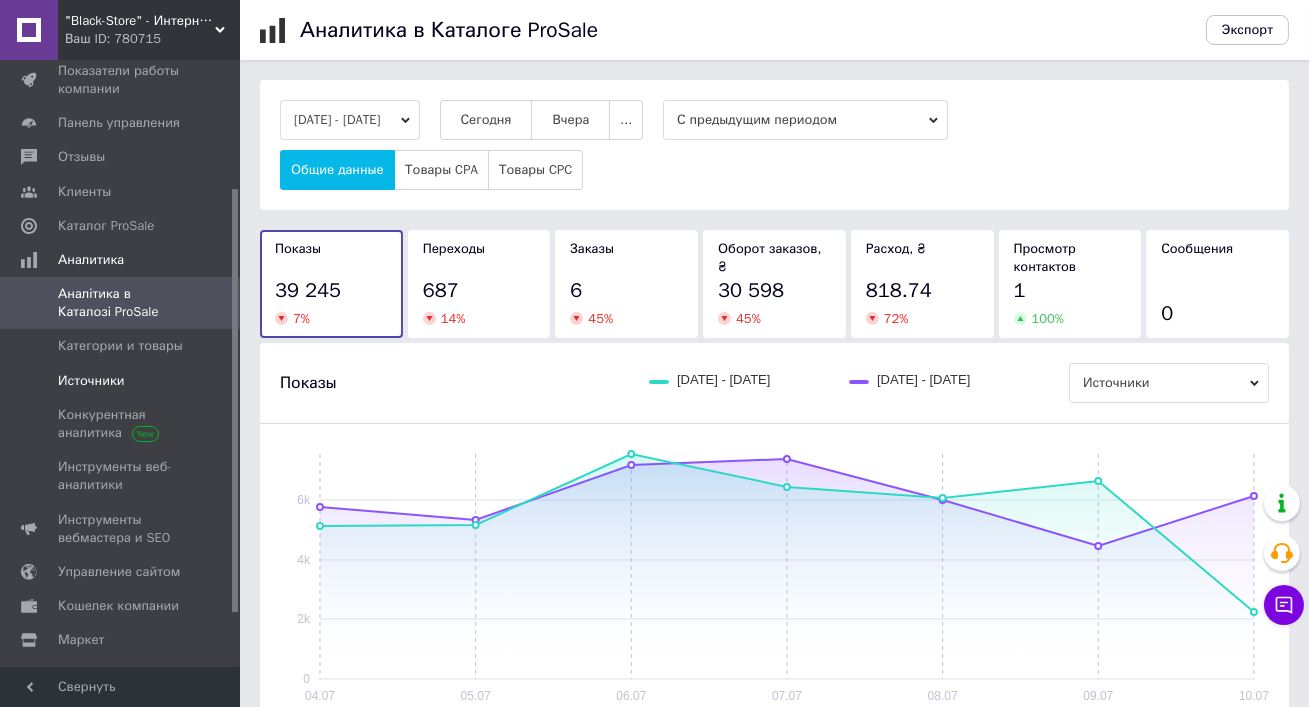 scroll, scrollTop: 0, scrollLeft: 0, axis: both 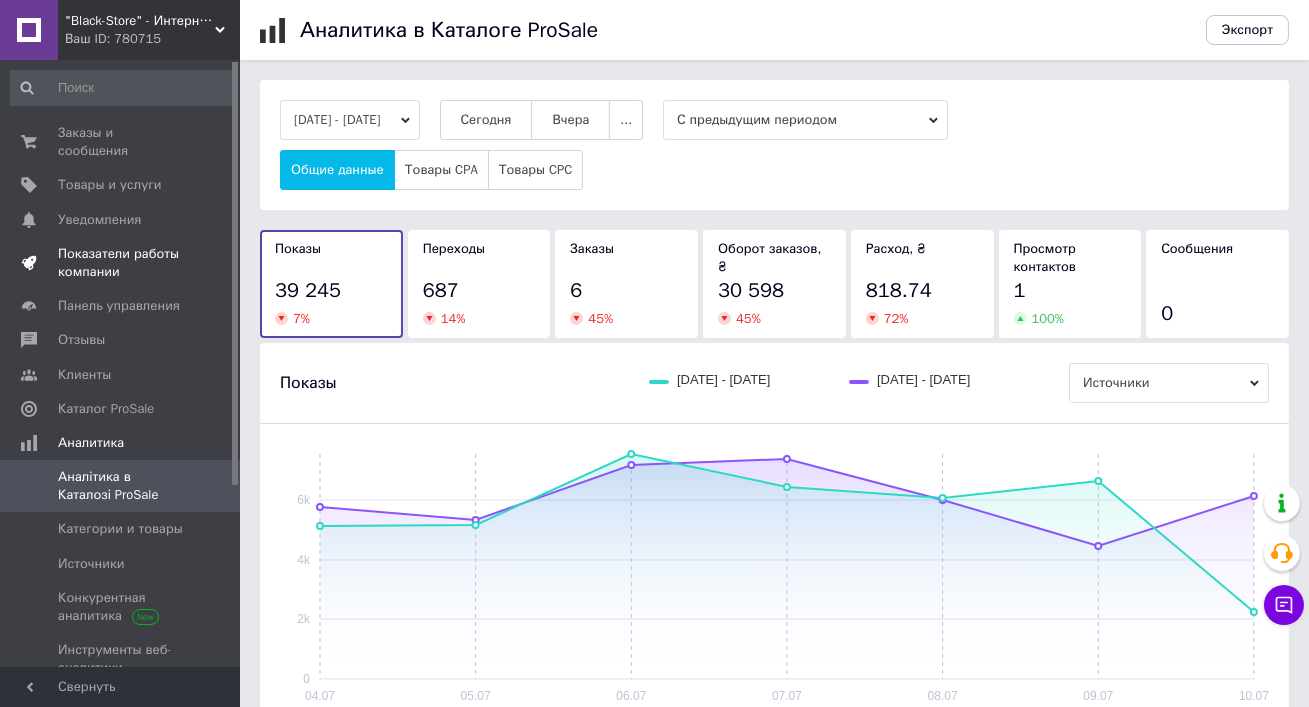 click on "Показатели работы компании" at bounding box center (121, 263) 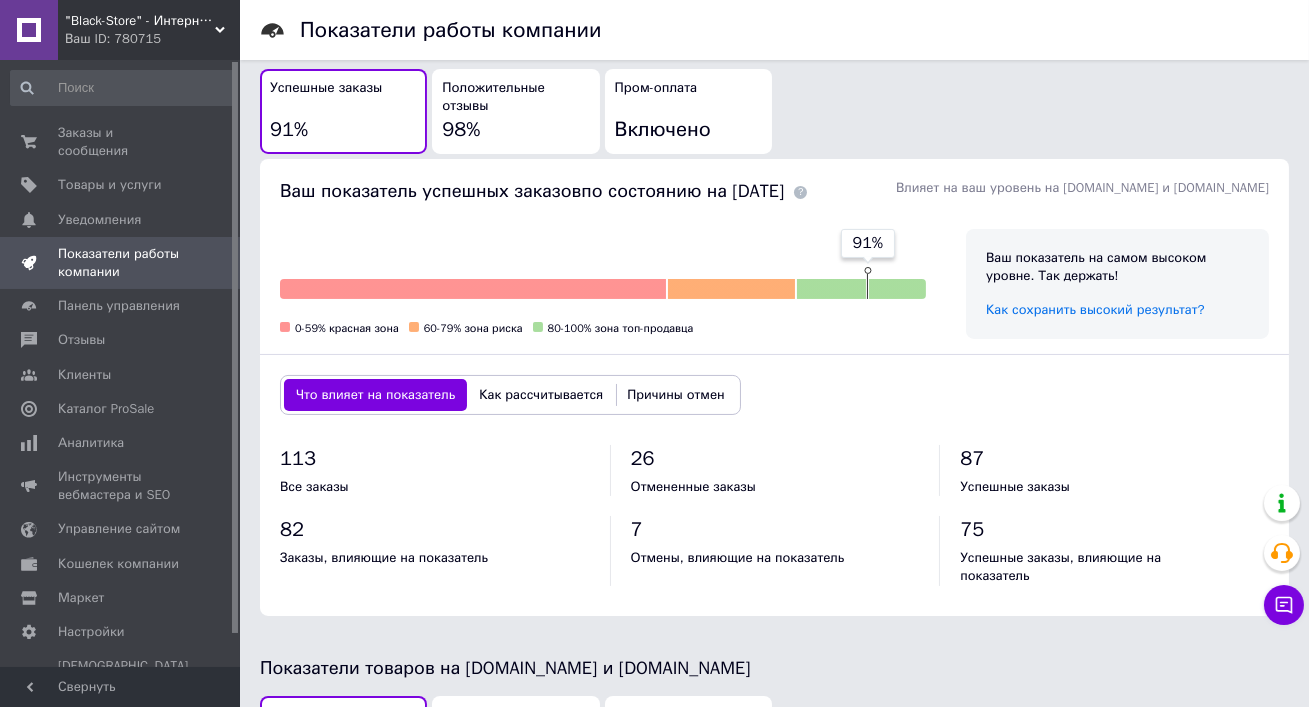 scroll, scrollTop: 1117, scrollLeft: 0, axis: vertical 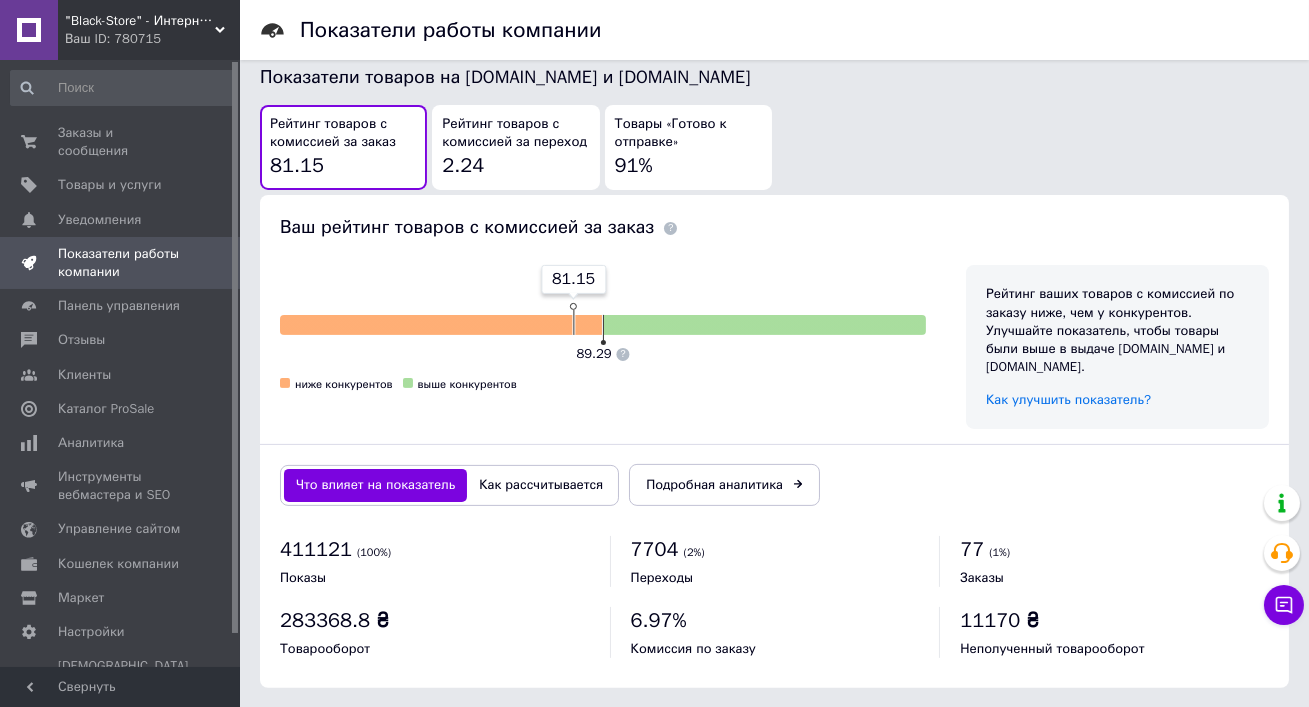 click on ""Black-Store" - Интернет-магазин" at bounding box center [140, 21] 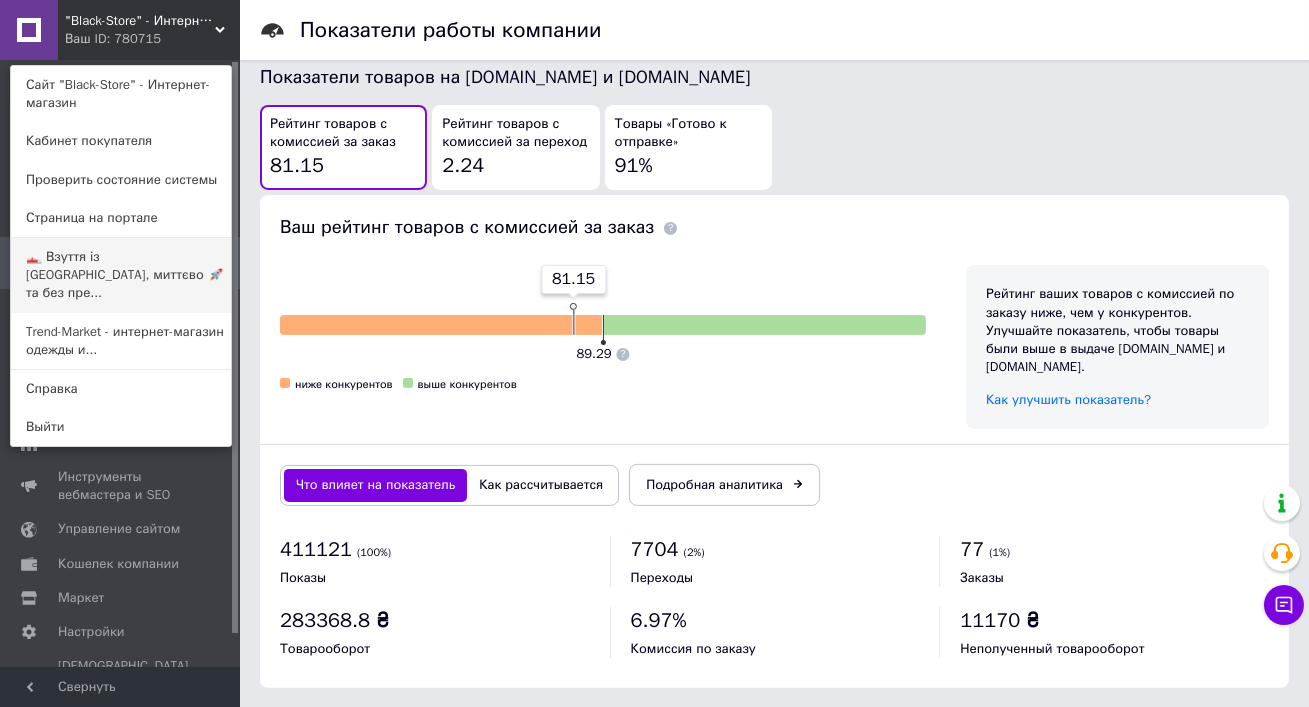 click on "👟 Взуття із Польщі, миттєво 🚀 та без пре..." at bounding box center [121, 275] 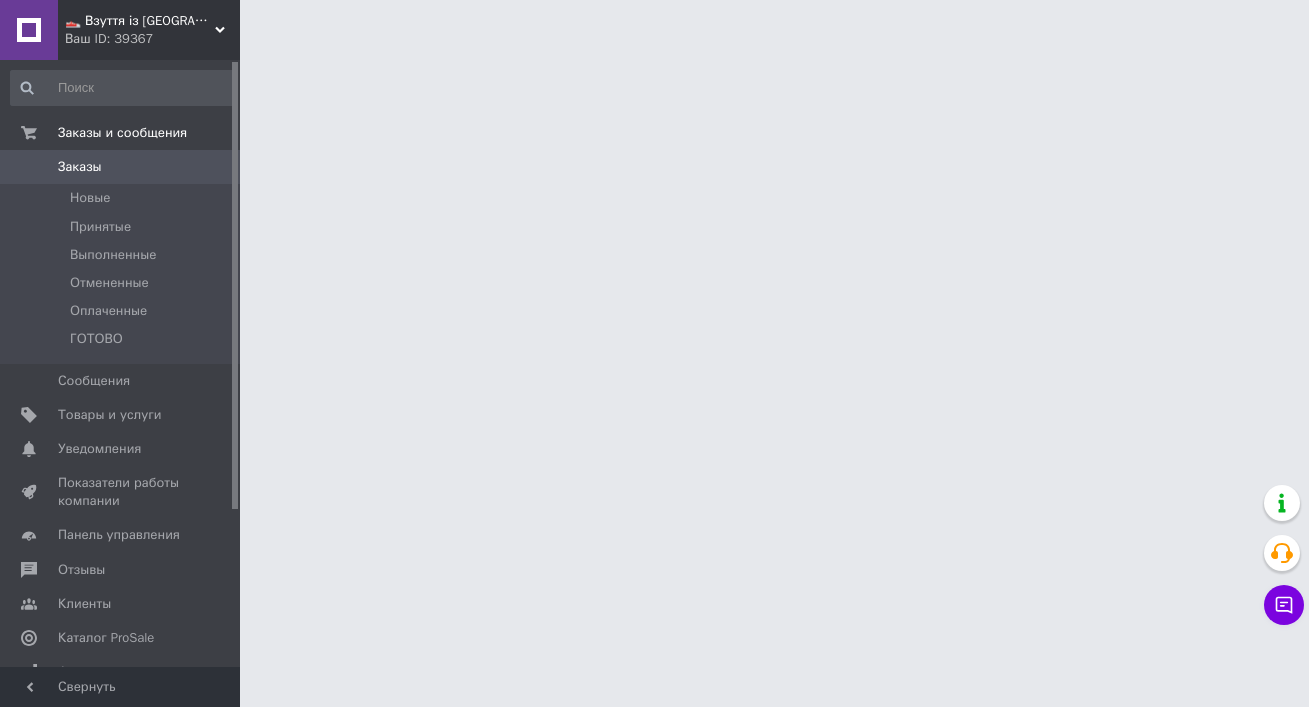 scroll, scrollTop: 0, scrollLeft: 0, axis: both 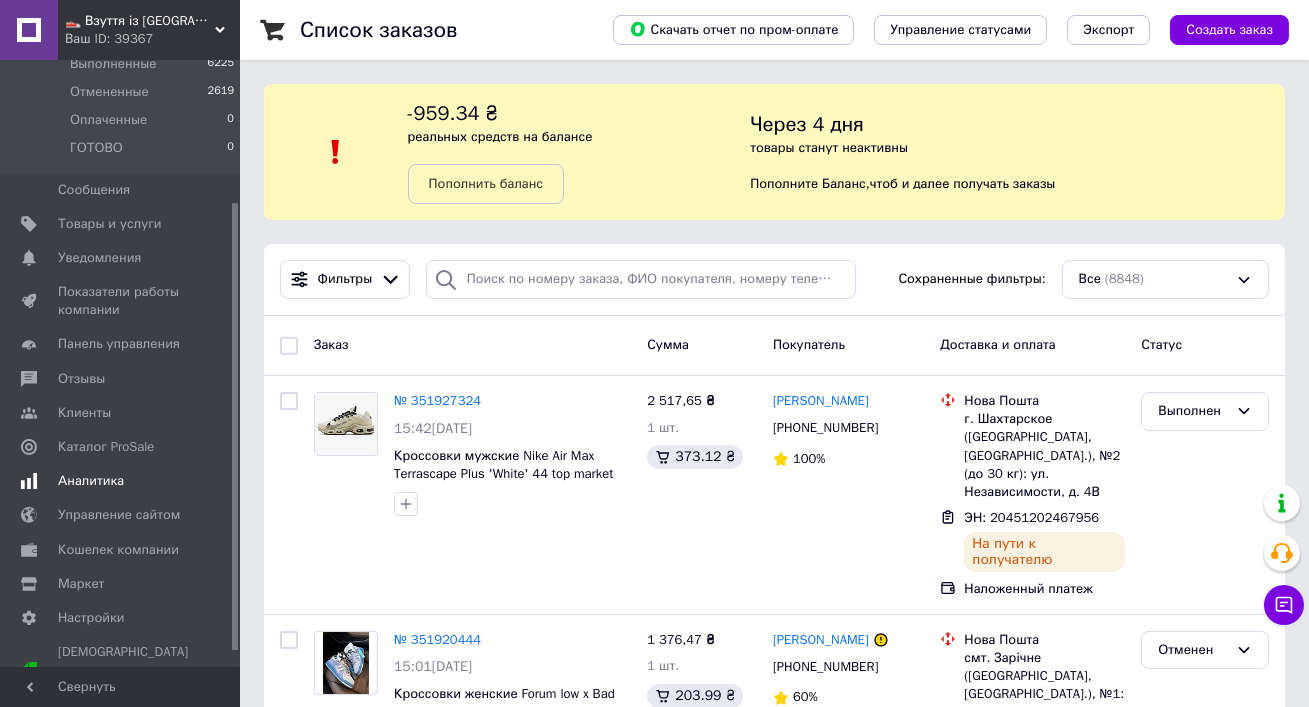 click on "Аналитика" at bounding box center (91, 481) 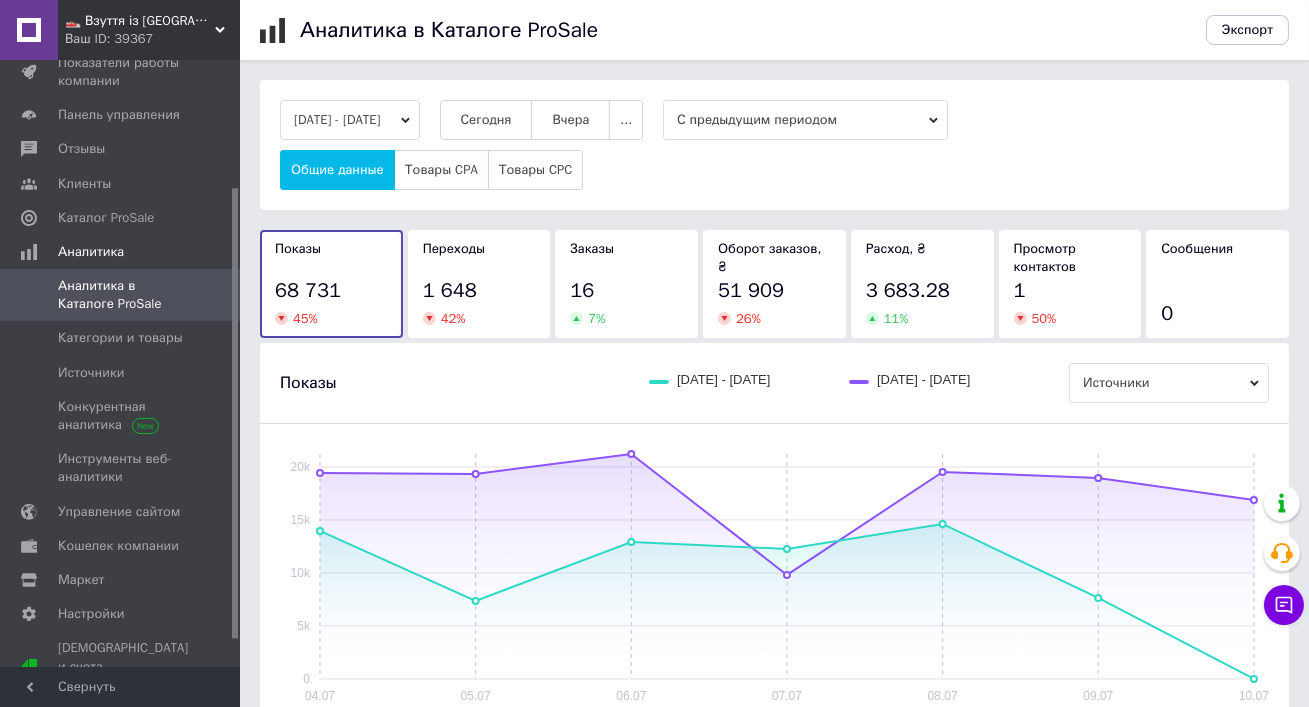 scroll, scrollTop: 0, scrollLeft: 0, axis: both 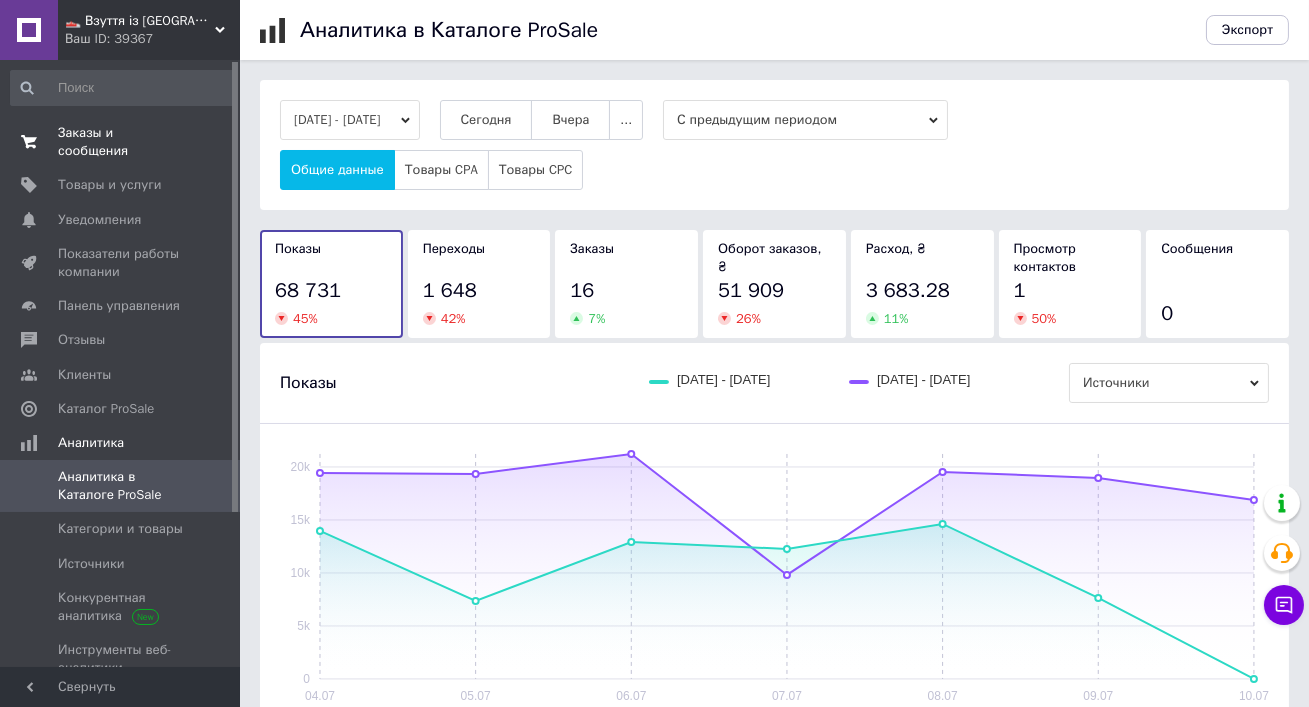 click on "Заказы и сообщения" at bounding box center [121, 142] 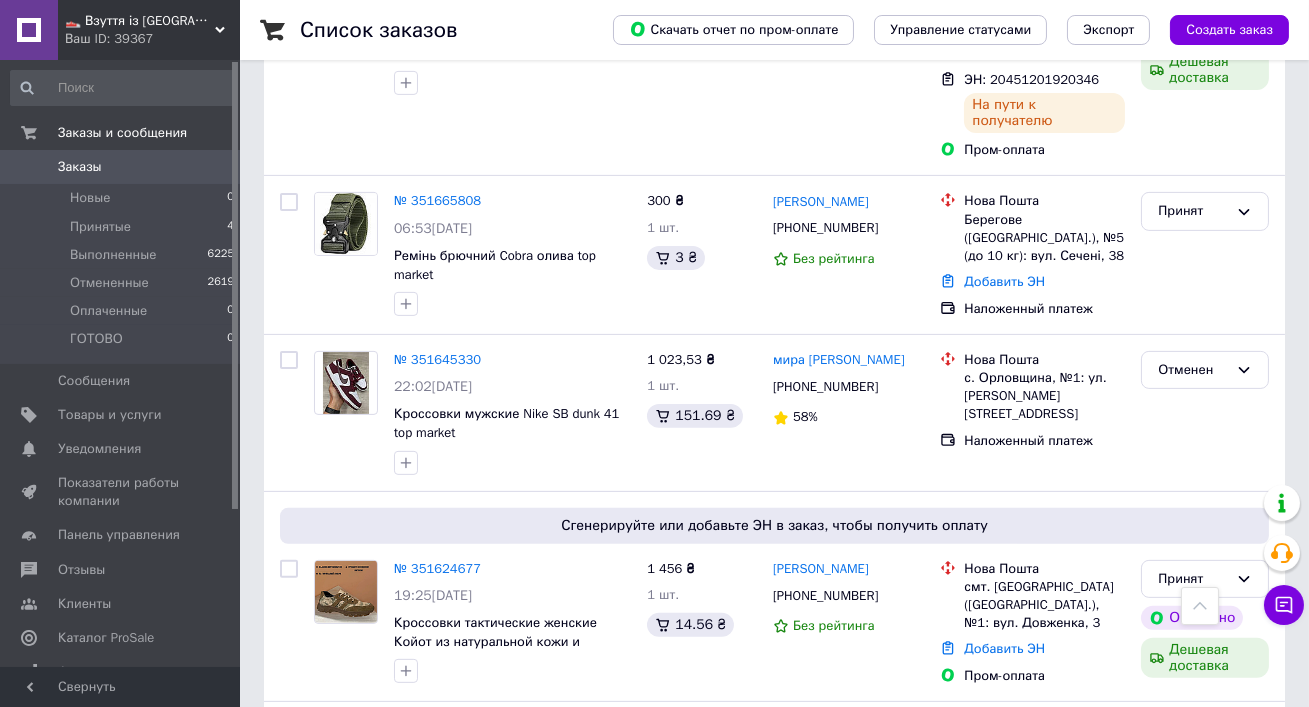 scroll, scrollTop: 1389, scrollLeft: 0, axis: vertical 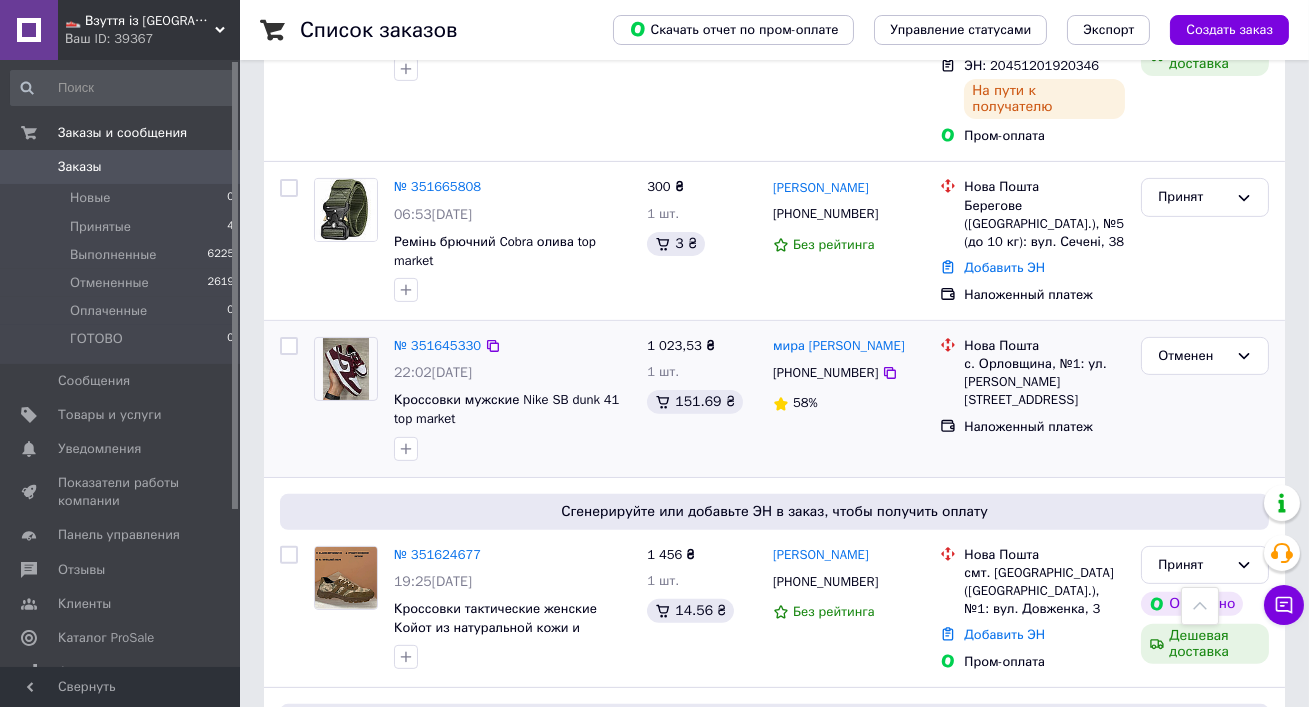 click at bounding box center (948, 373) 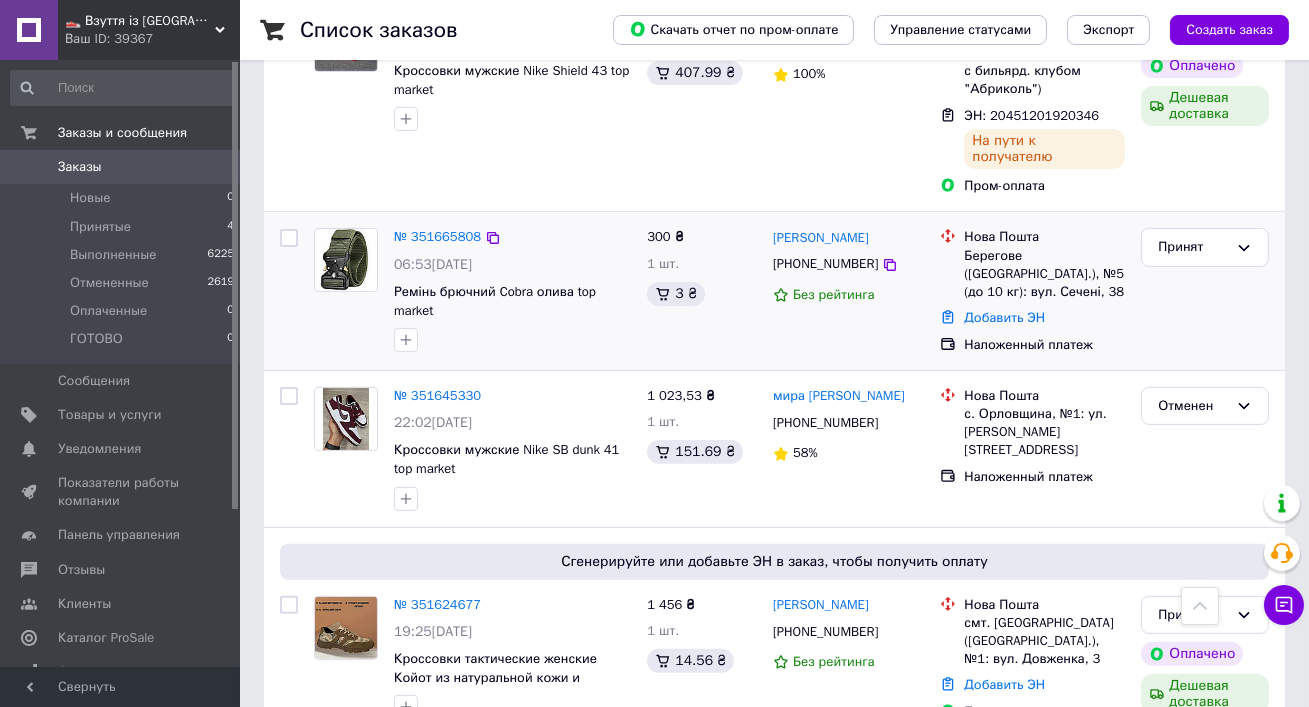 scroll, scrollTop: 1285, scrollLeft: 0, axis: vertical 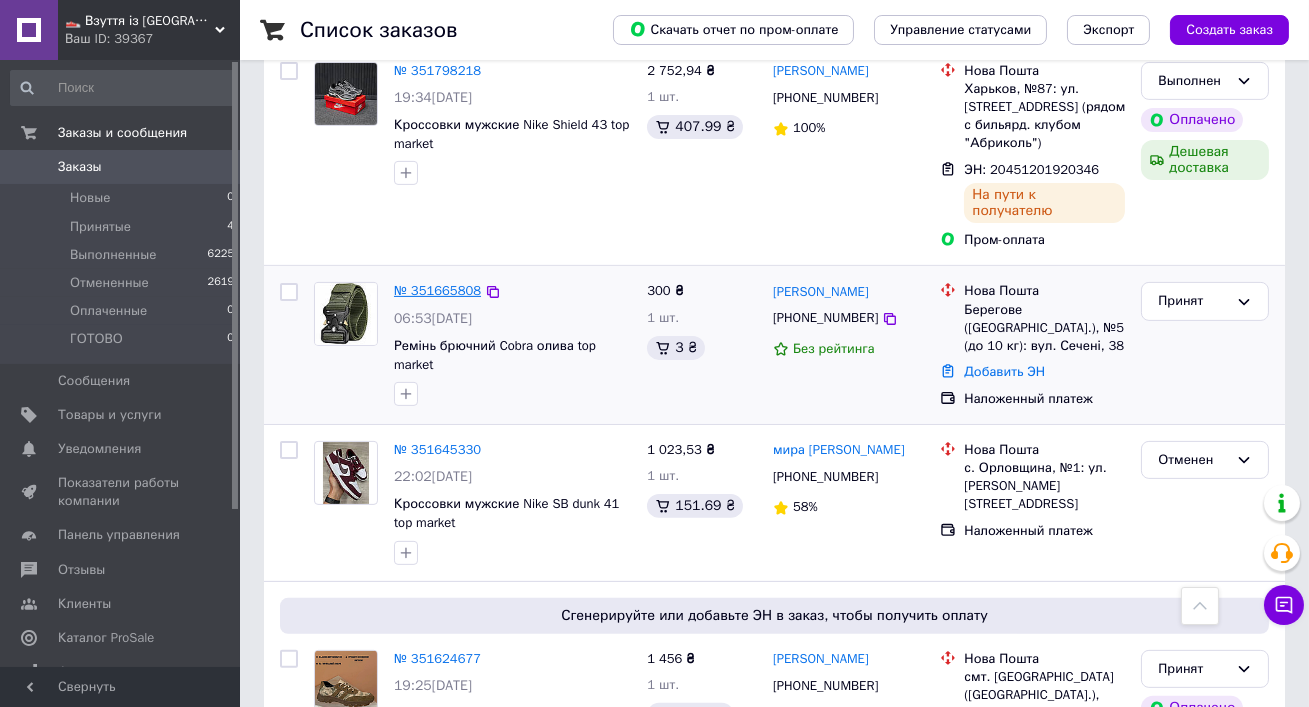 click on "№ 351665808" at bounding box center (437, 290) 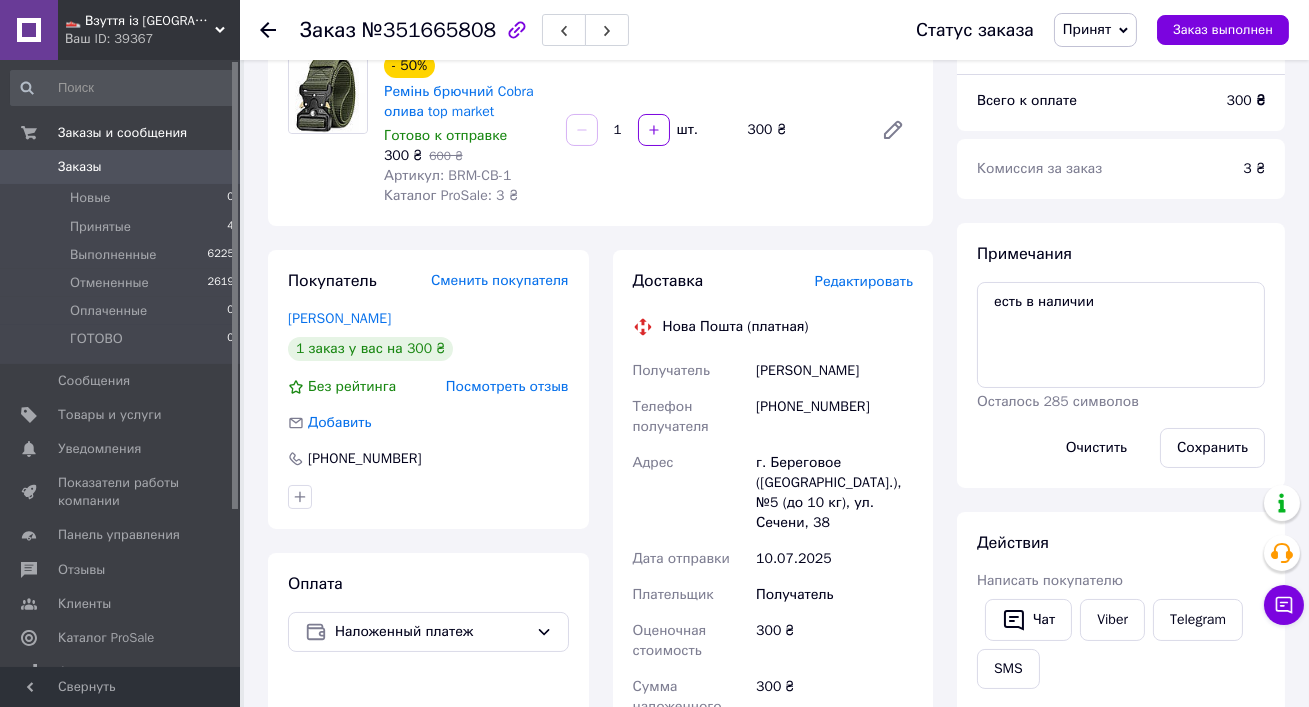 scroll, scrollTop: 194, scrollLeft: 0, axis: vertical 